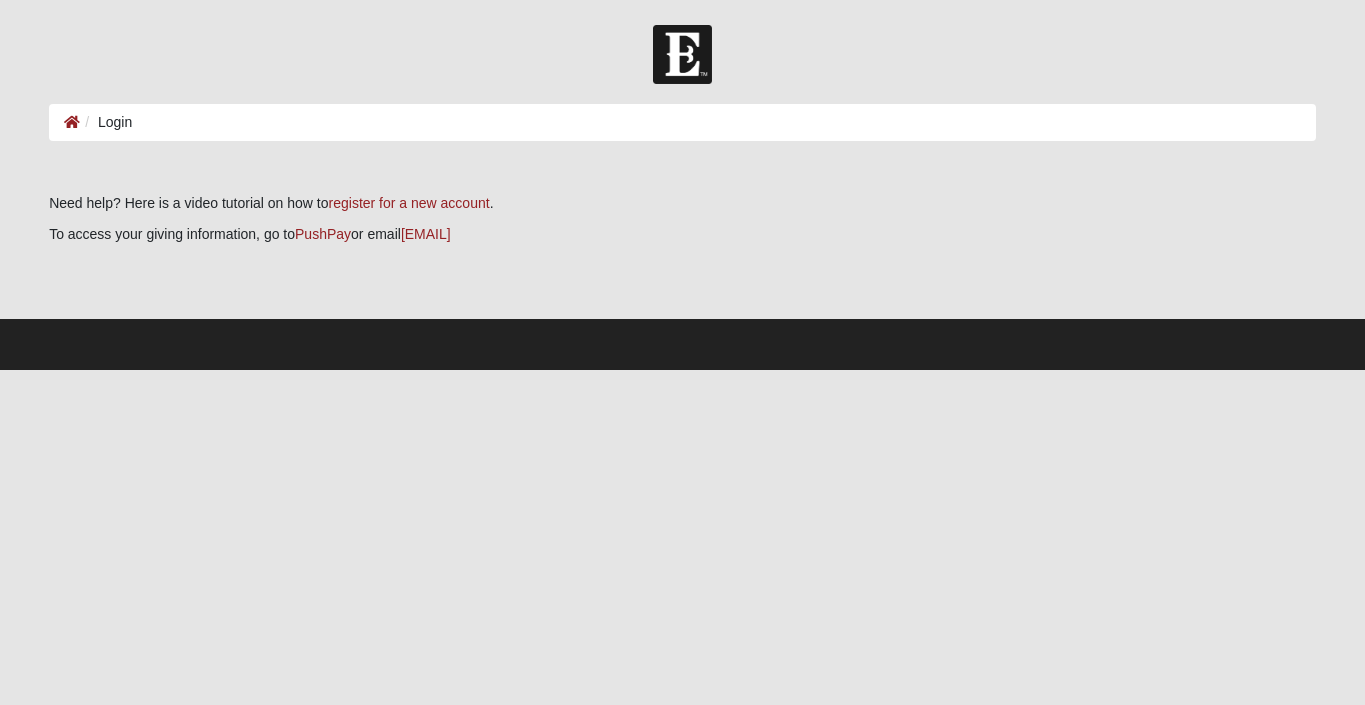 scroll, scrollTop: 0, scrollLeft: 0, axis: both 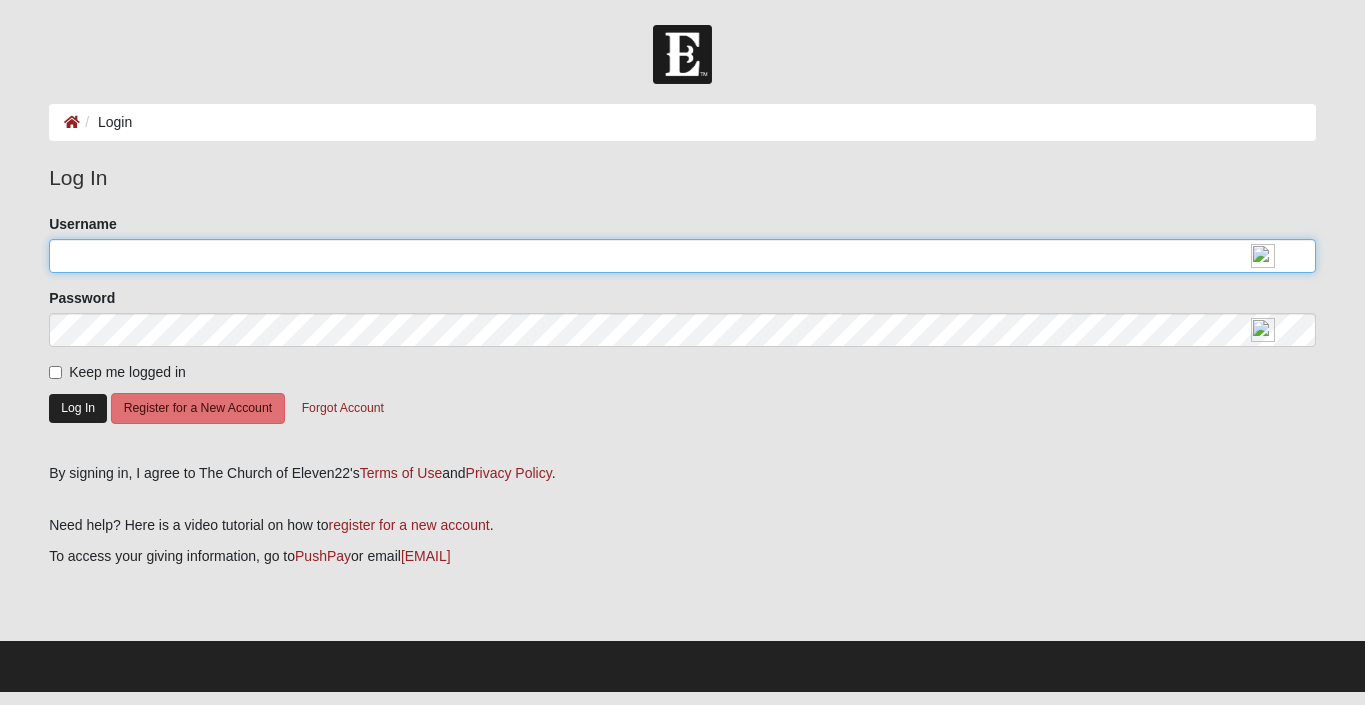 type on "[NAME]" 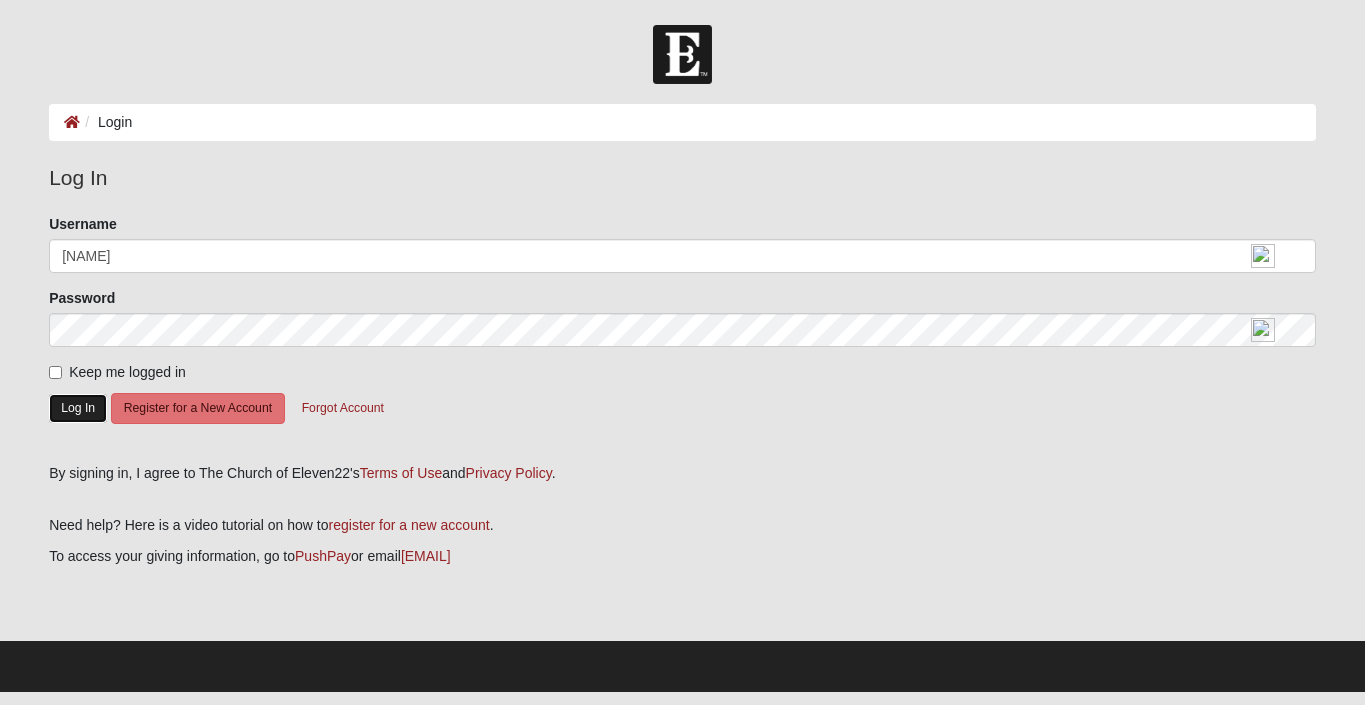 click on "Log In" 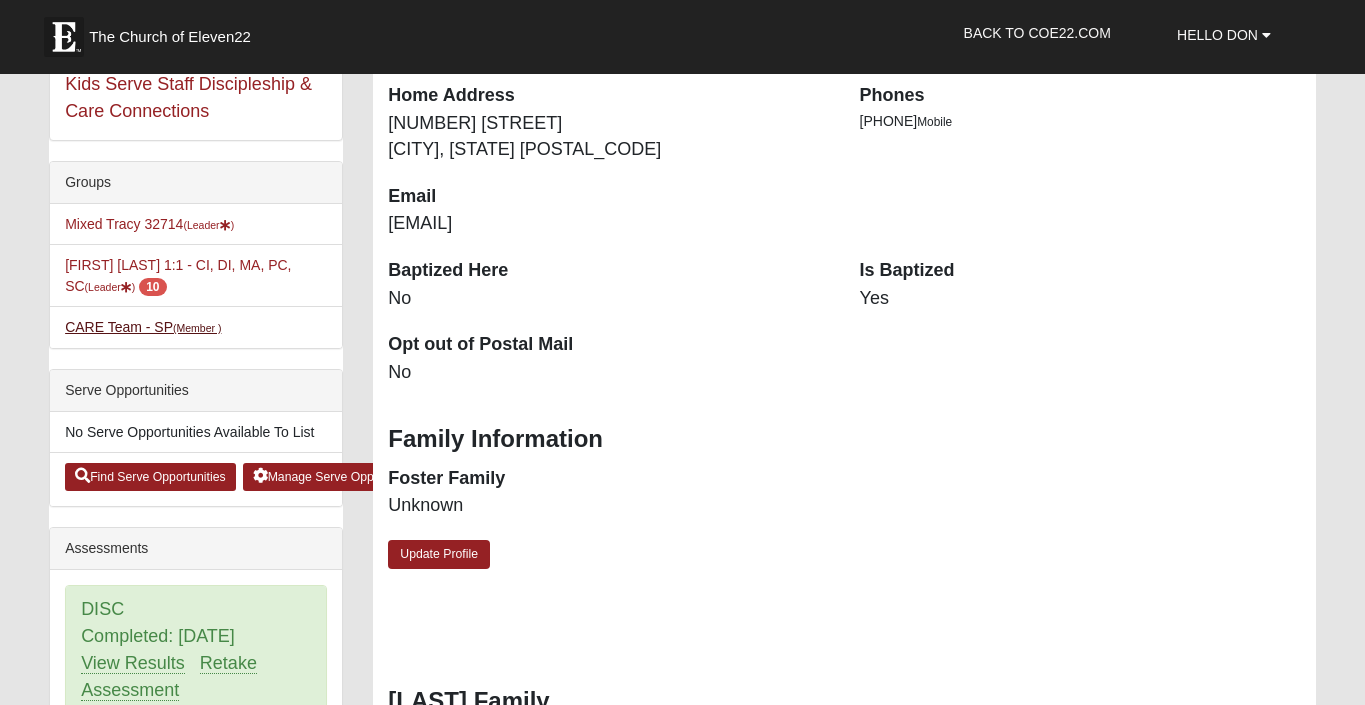 scroll, scrollTop: 390, scrollLeft: 0, axis: vertical 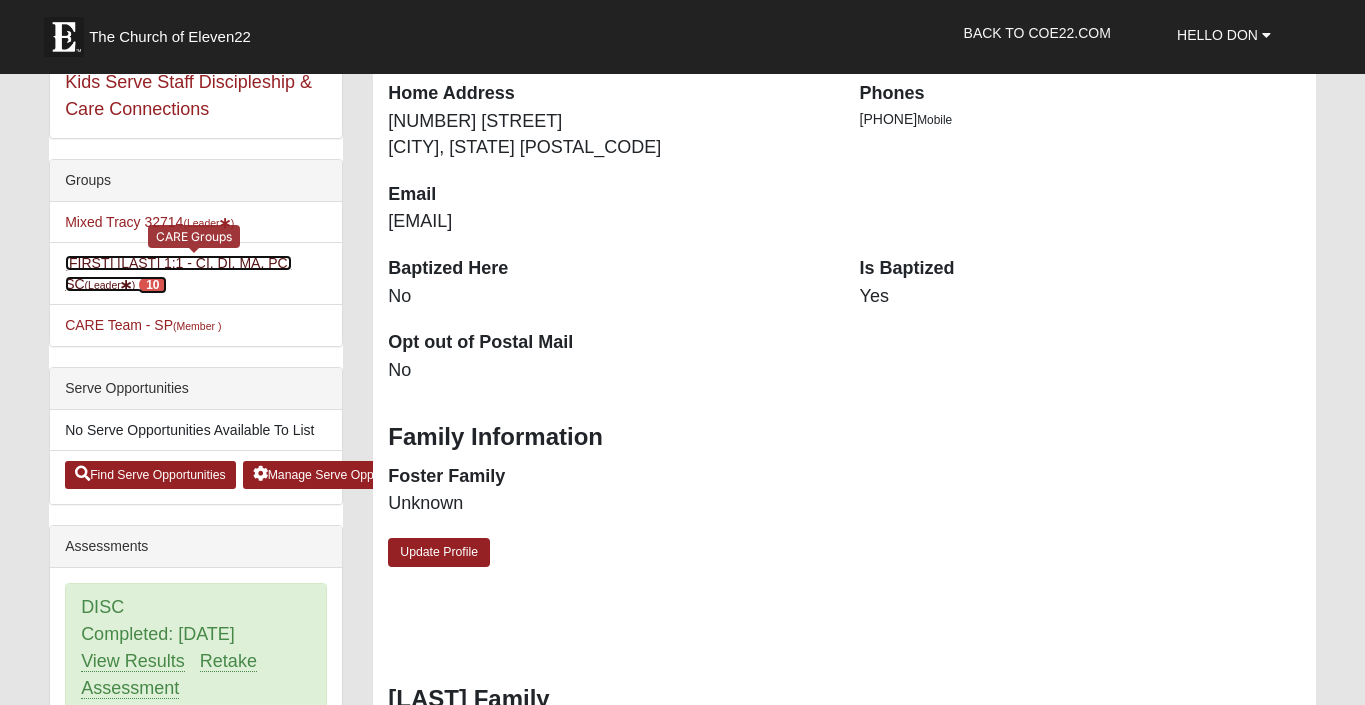 click on "[FIRST] [LAST] 1:1 - CI, DI, MA, PC, SC  (Leader
)
[NUMBER]" at bounding box center [178, 273] 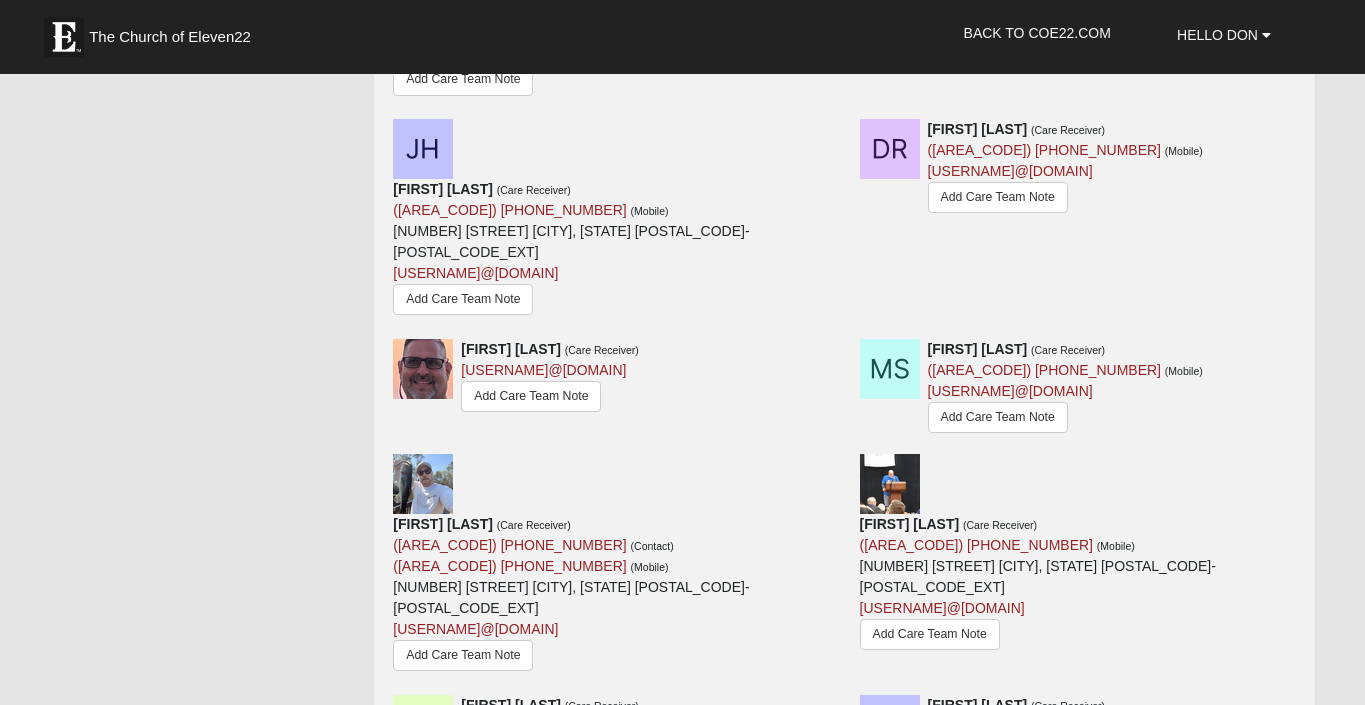 scroll, scrollTop: 718, scrollLeft: 0, axis: vertical 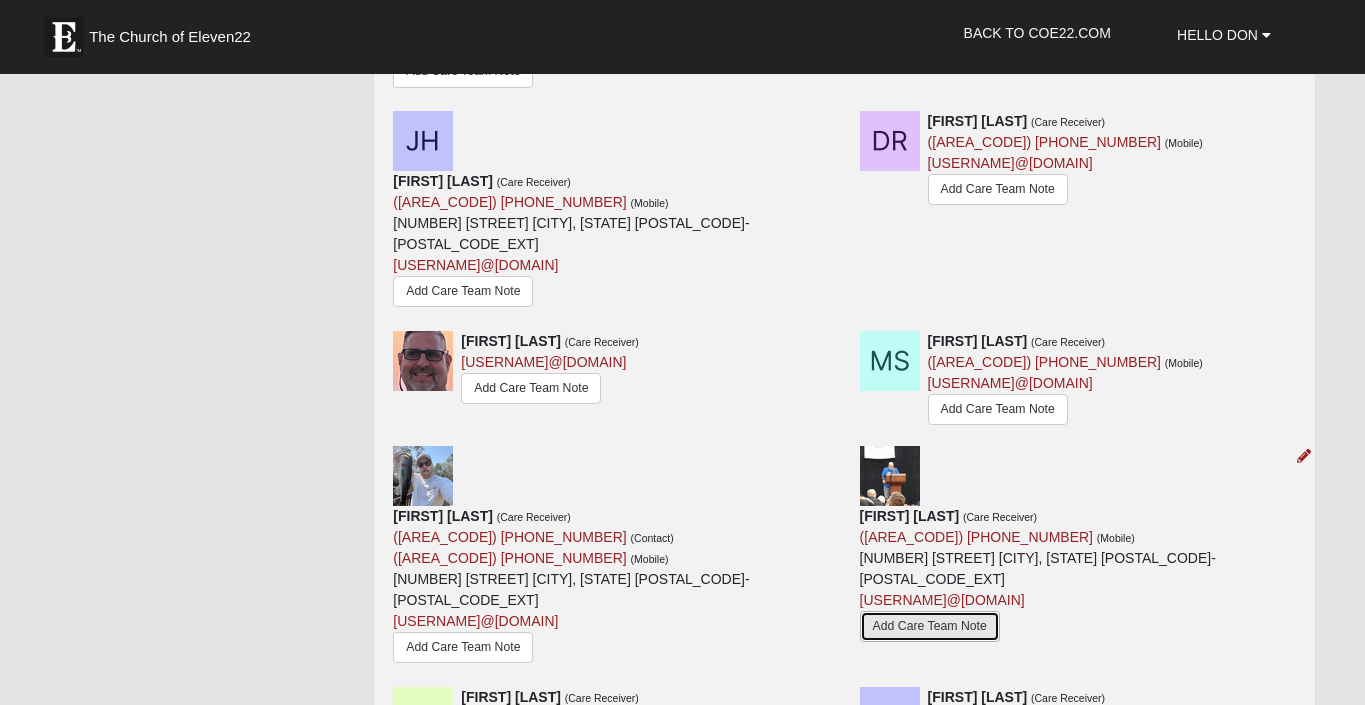 click on "Add Care Team Note" at bounding box center (930, 626) 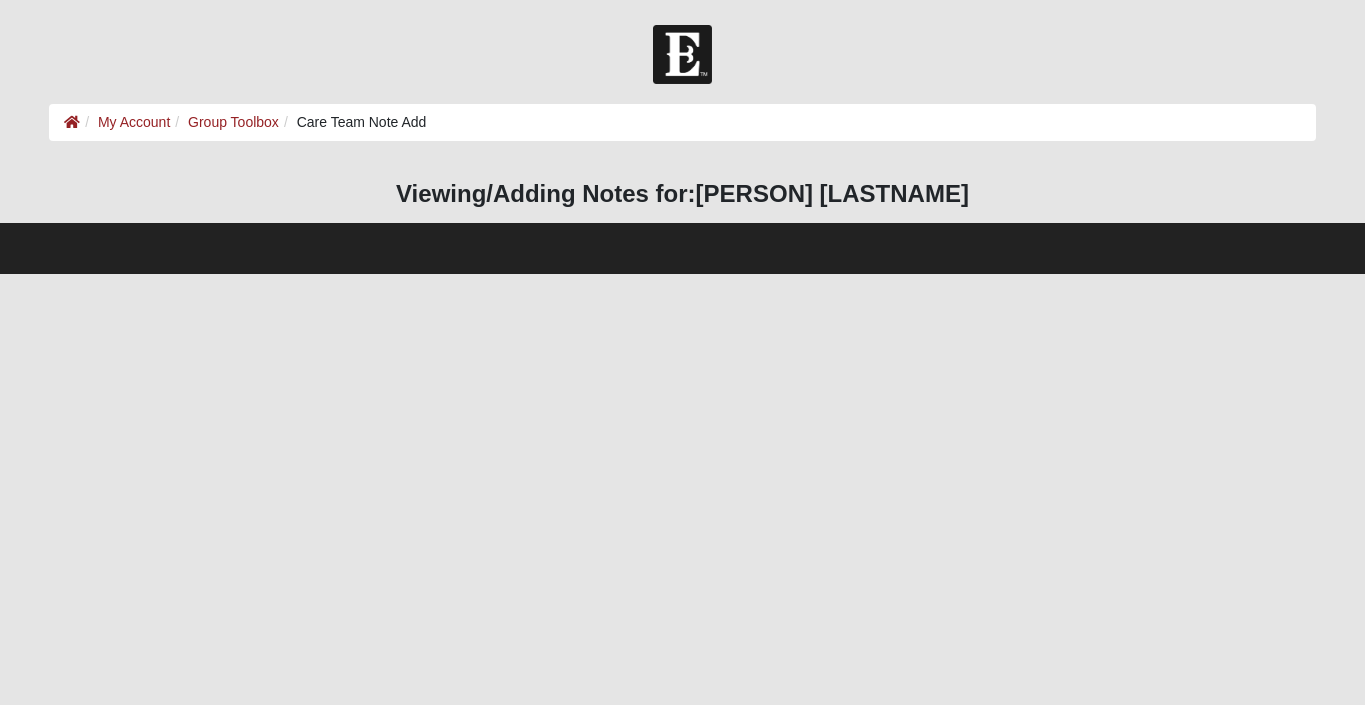 scroll, scrollTop: 0, scrollLeft: 0, axis: both 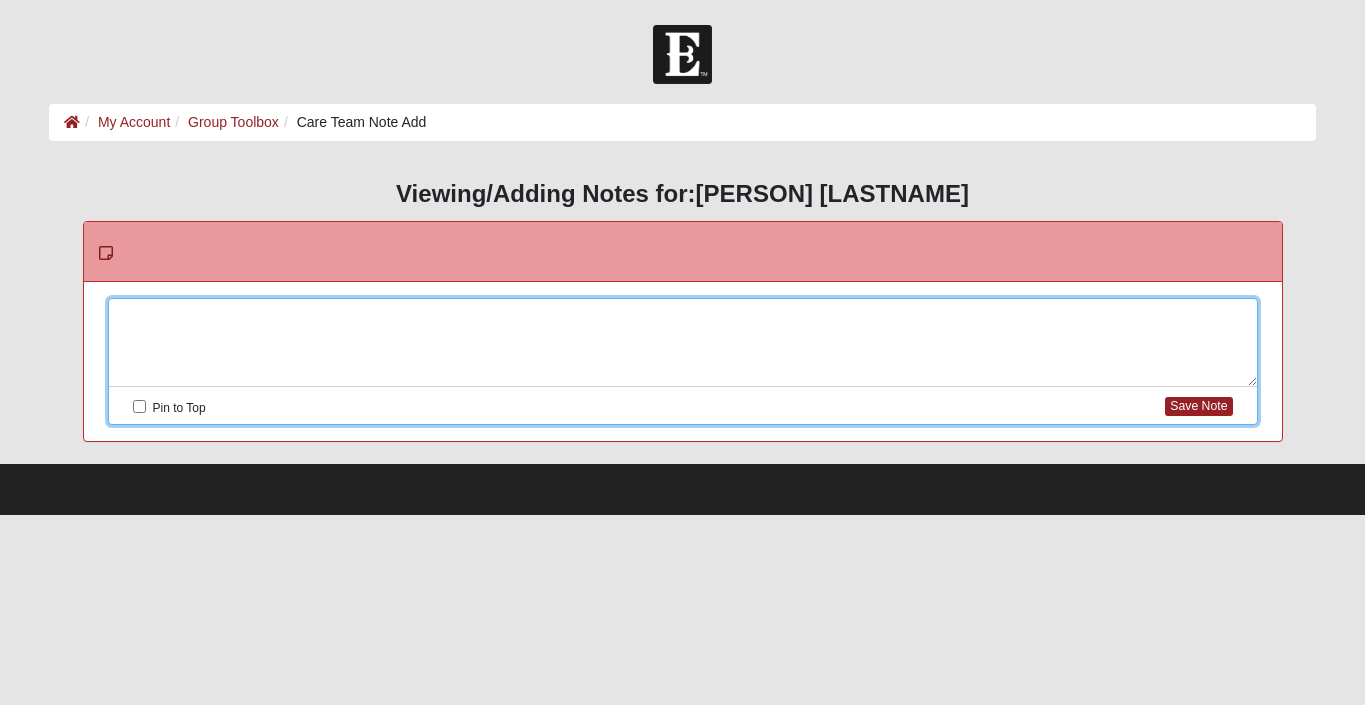 click at bounding box center (683, 343) 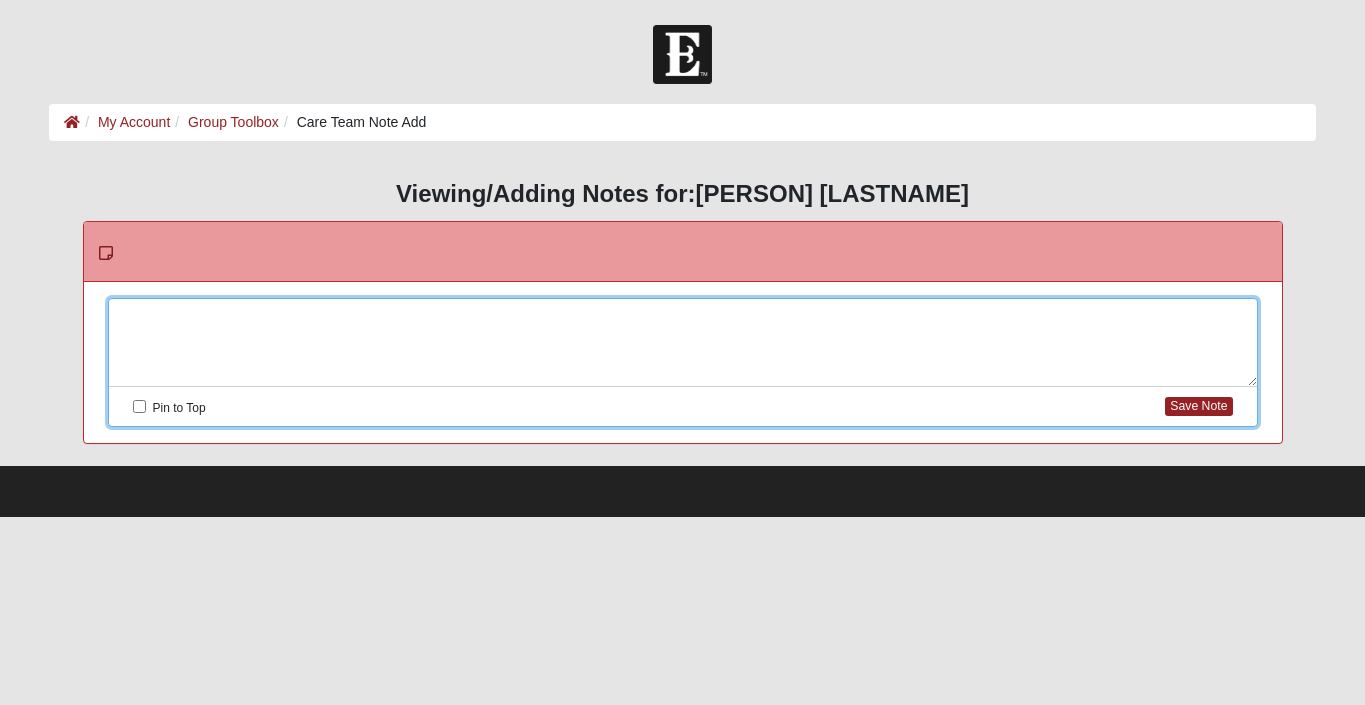 type 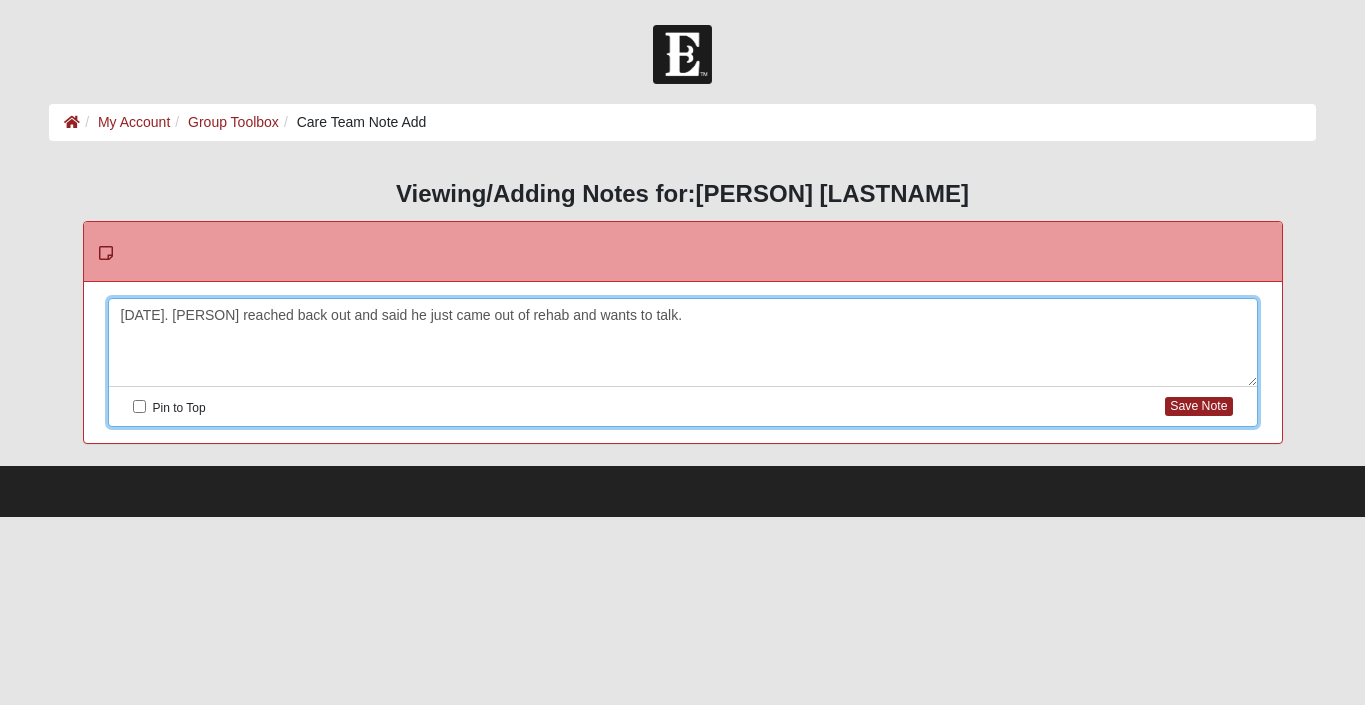 click on "[DATE]. [PERSON] reached back out and said he just came out of rehab and wants to talk." at bounding box center [683, 343] 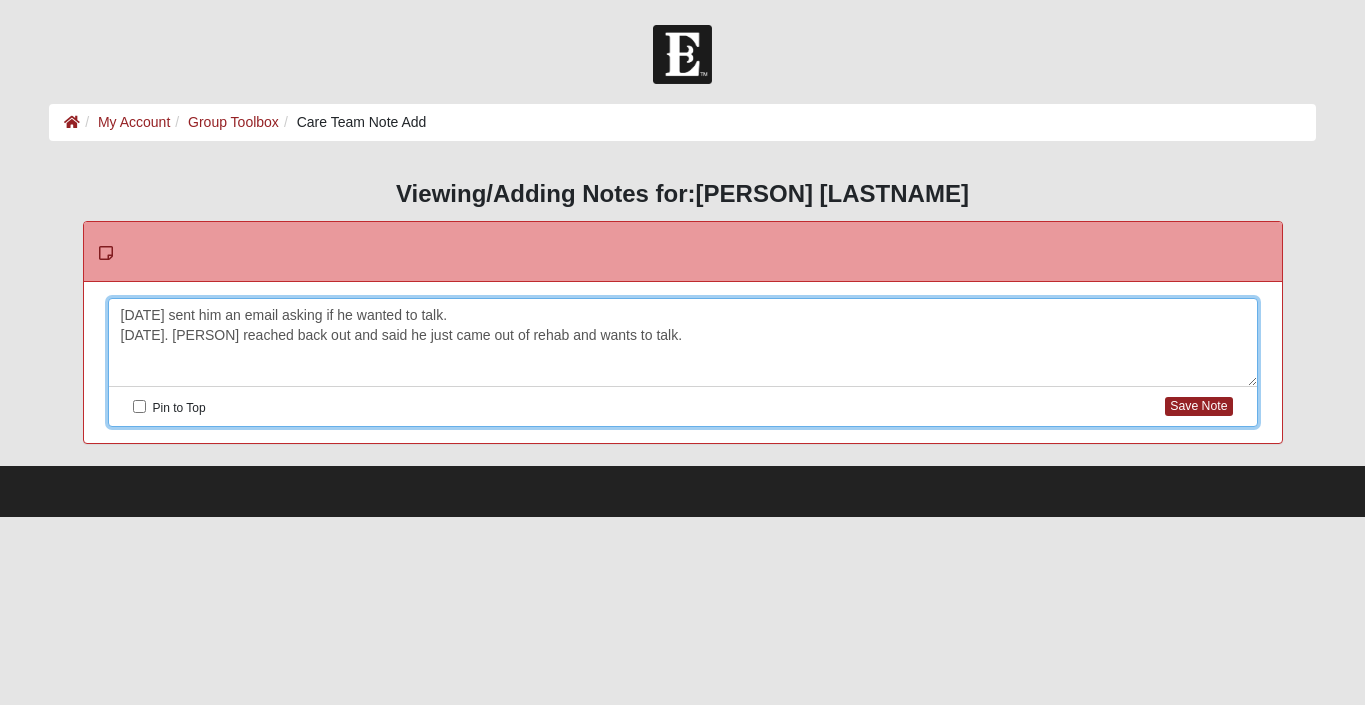 drag, startPoint x: 447, startPoint y: 319, endPoint x: 464, endPoint y: 368, distance: 51.86521 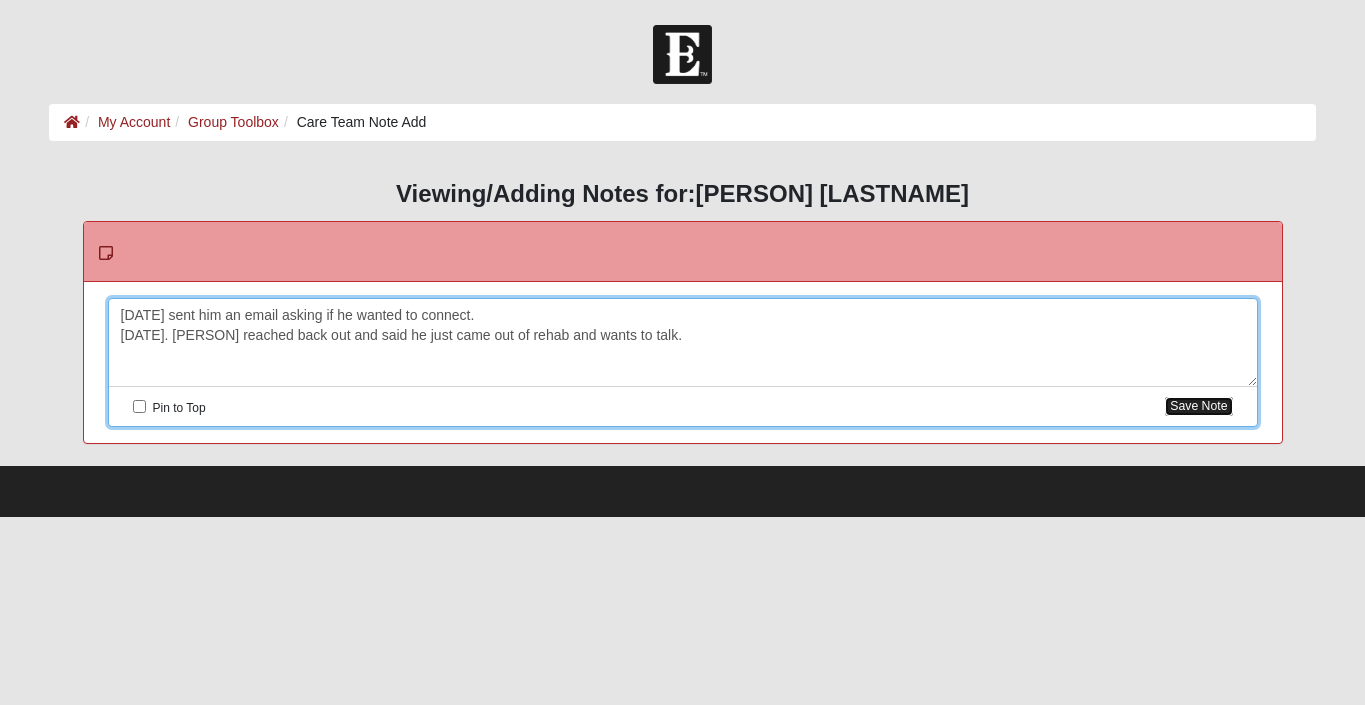 click on "Save Note" at bounding box center [1198, 406] 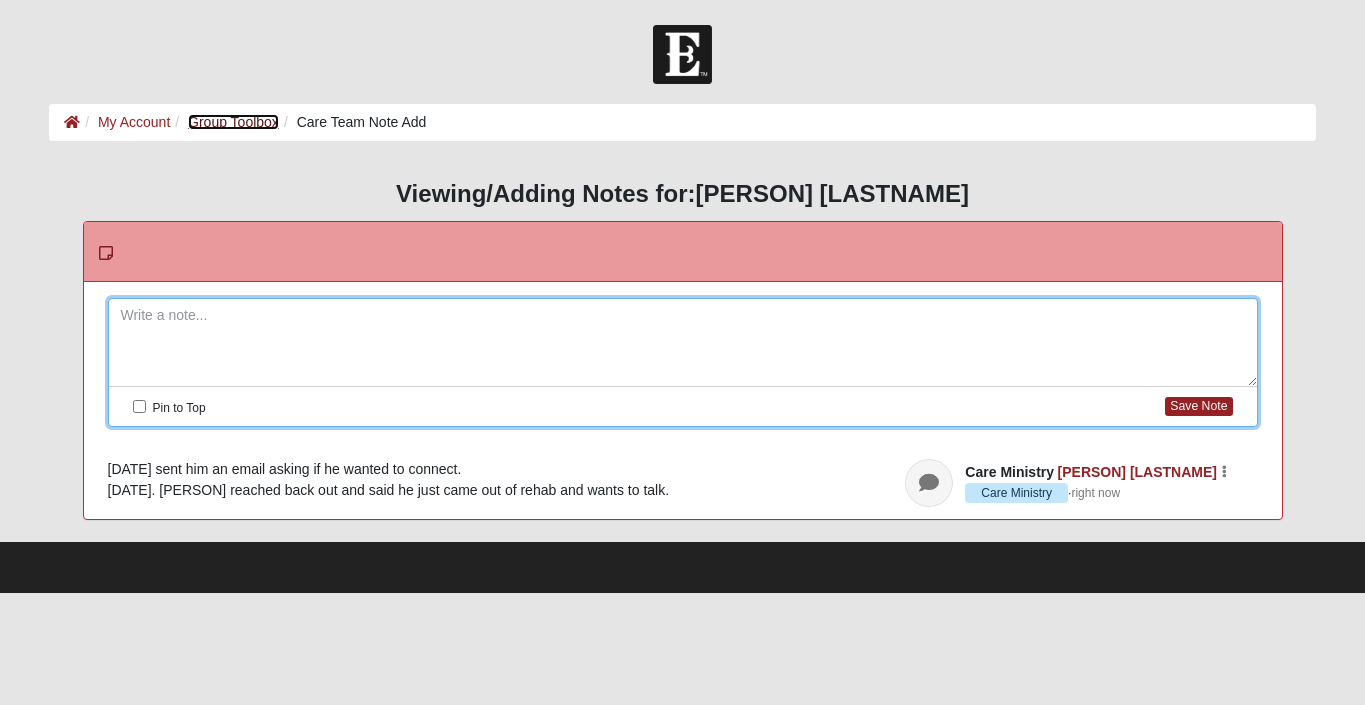 click on "Group Toolbox" at bounding box center [233, 122] 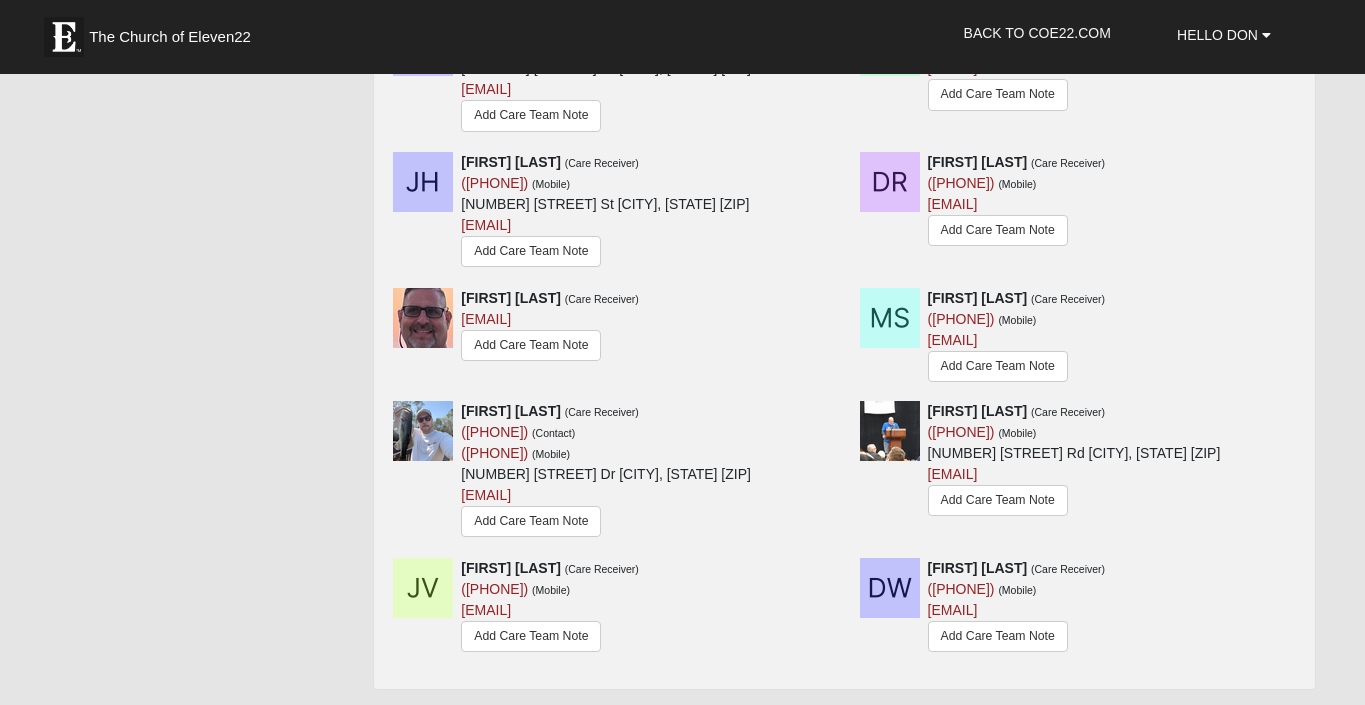 scroll, scrollTop: 629, scrollLeft: 0, axis: vertical 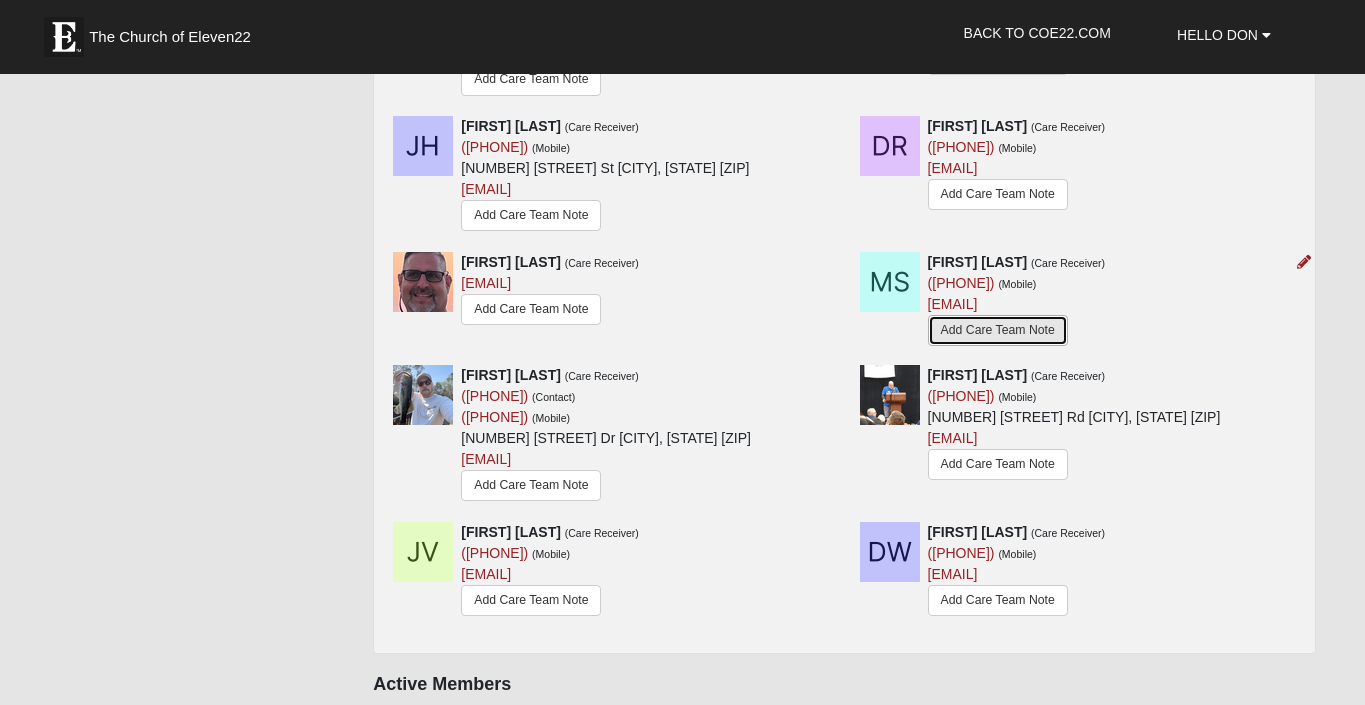 click on "Add Care Team Note" at bounding box center (998, 330) 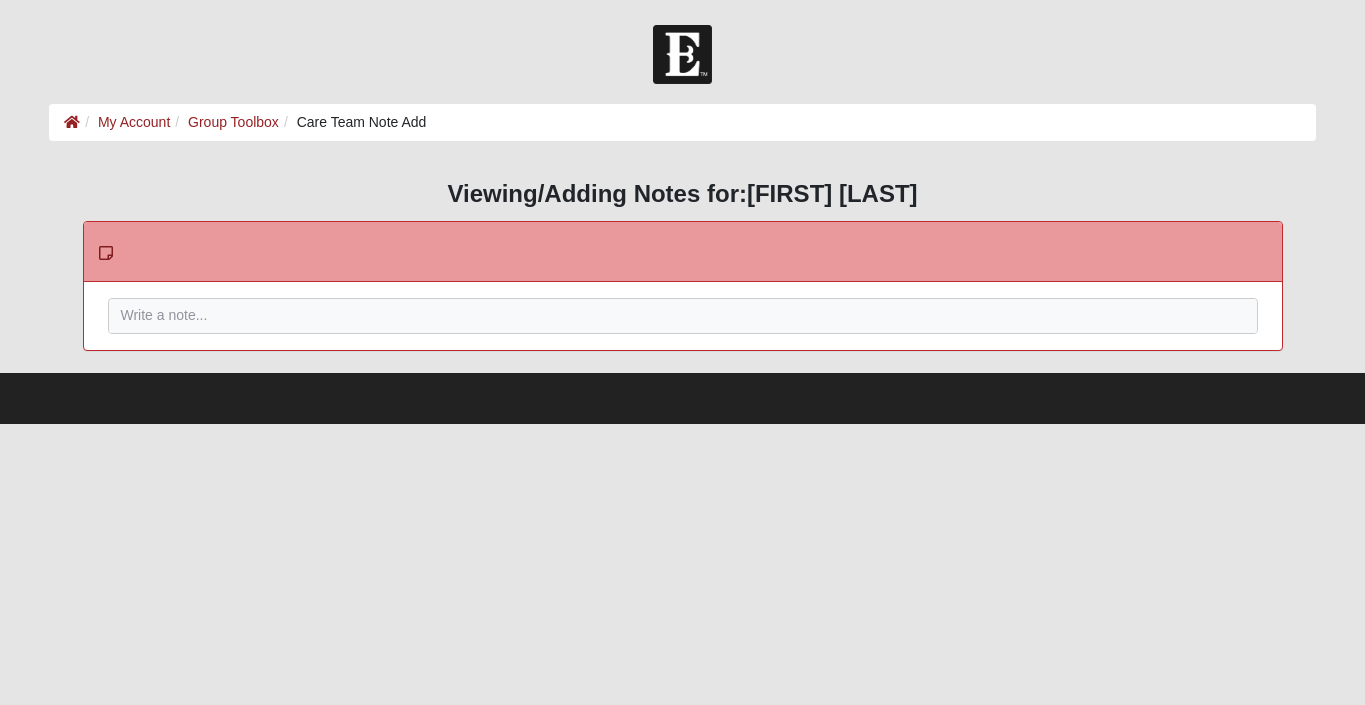 scroll, scrollTop: 0, scrollLeft: 0, axis: both 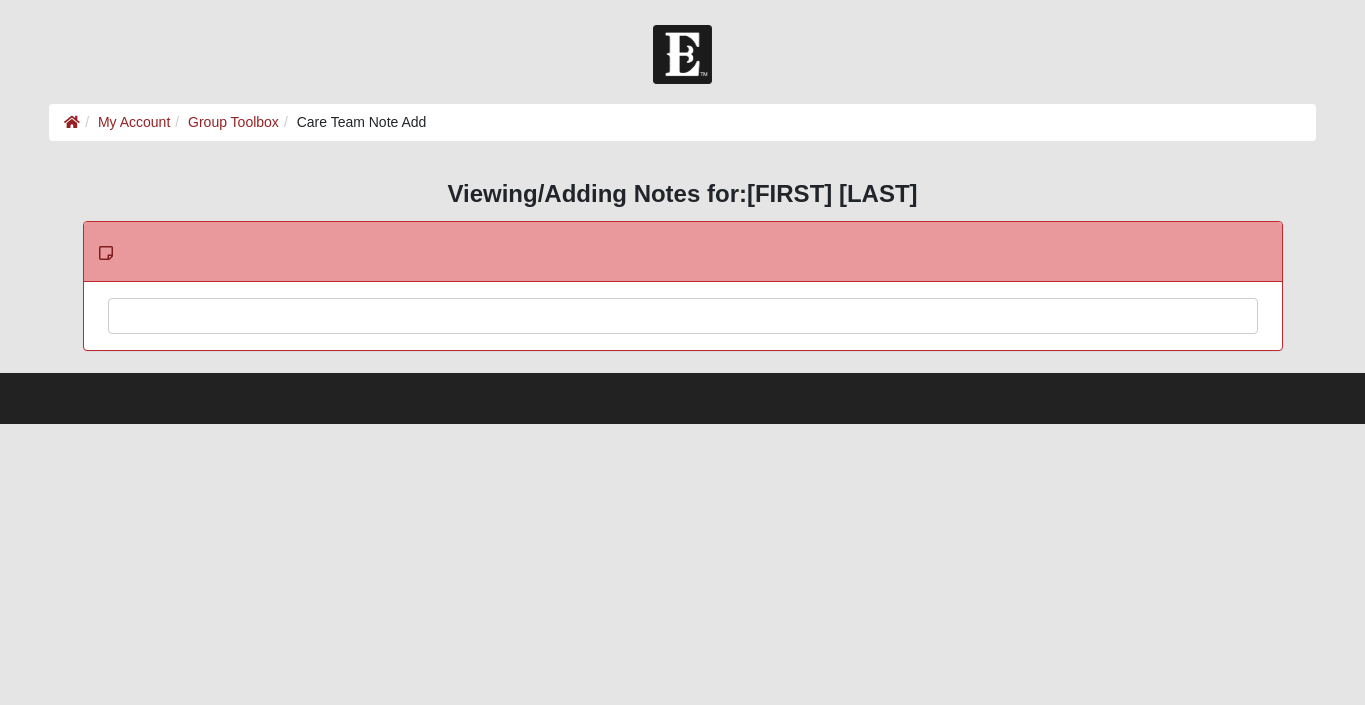 click at bounding box center (683, 343) 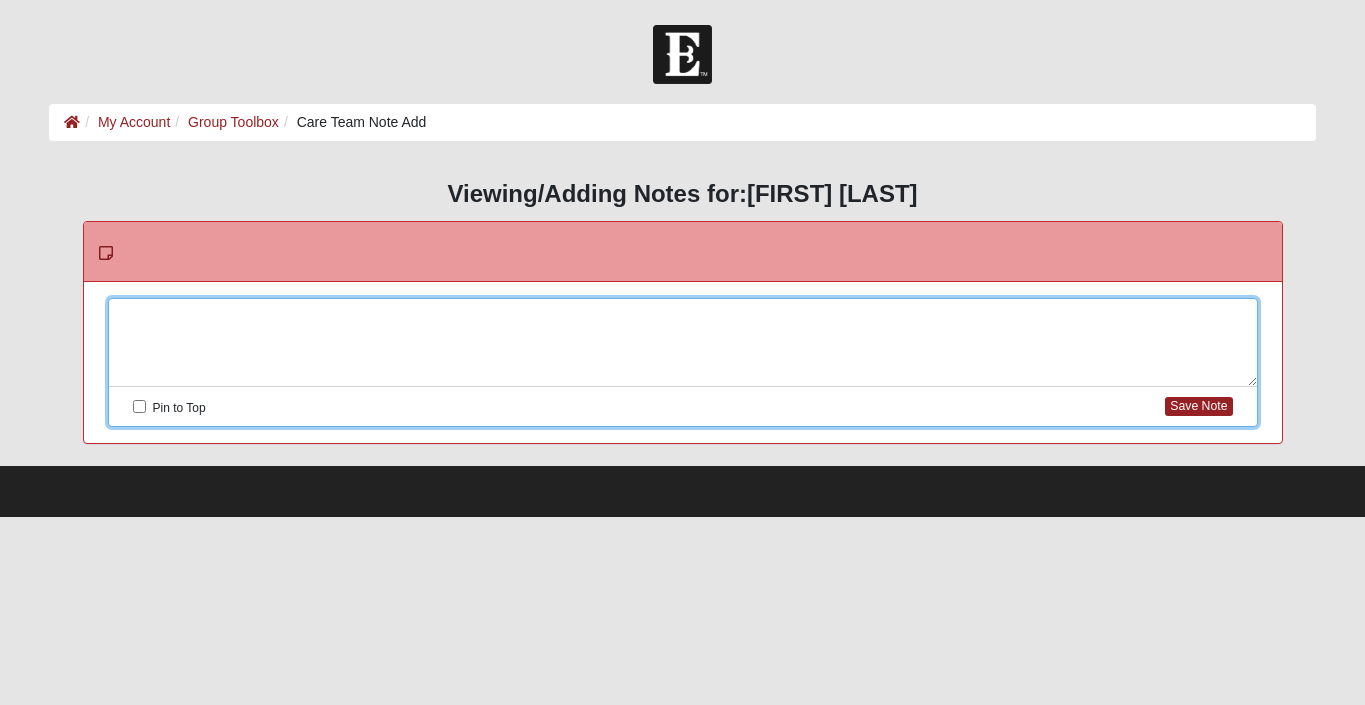 type 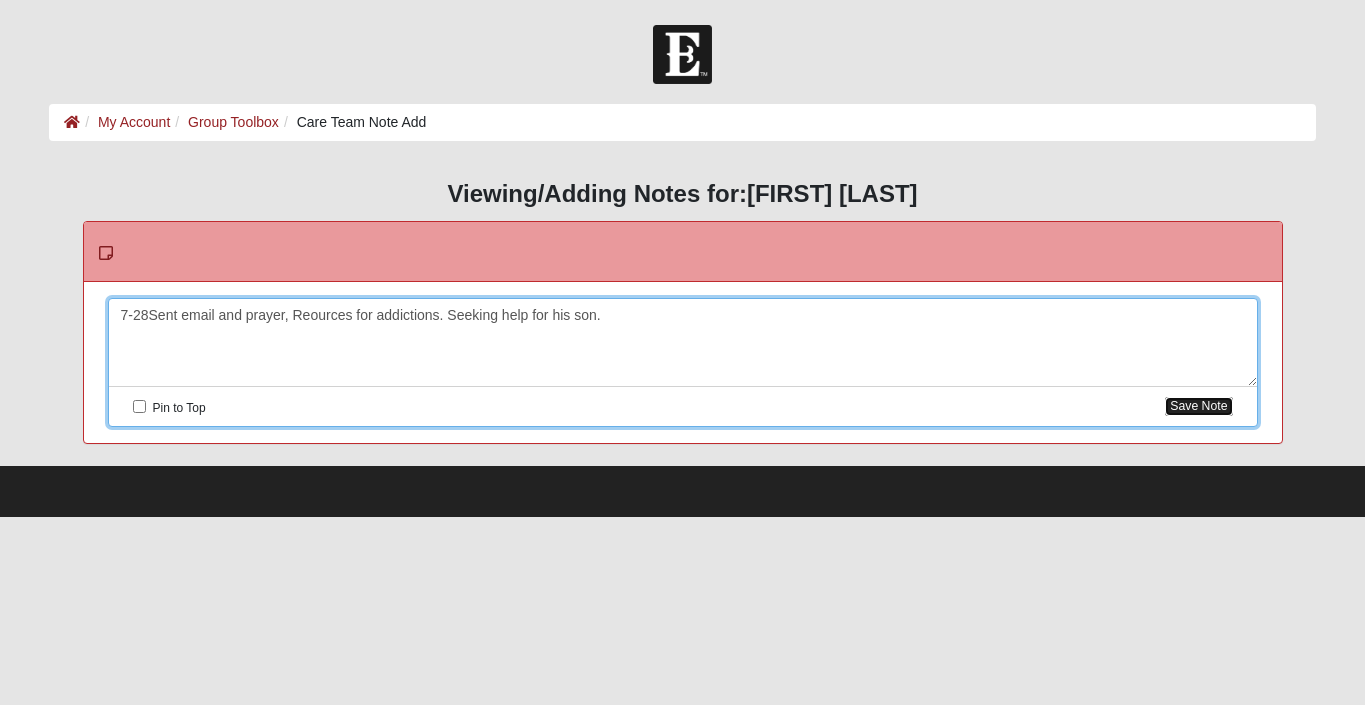 click on "Save Note" at bounding box center (1198, 406) 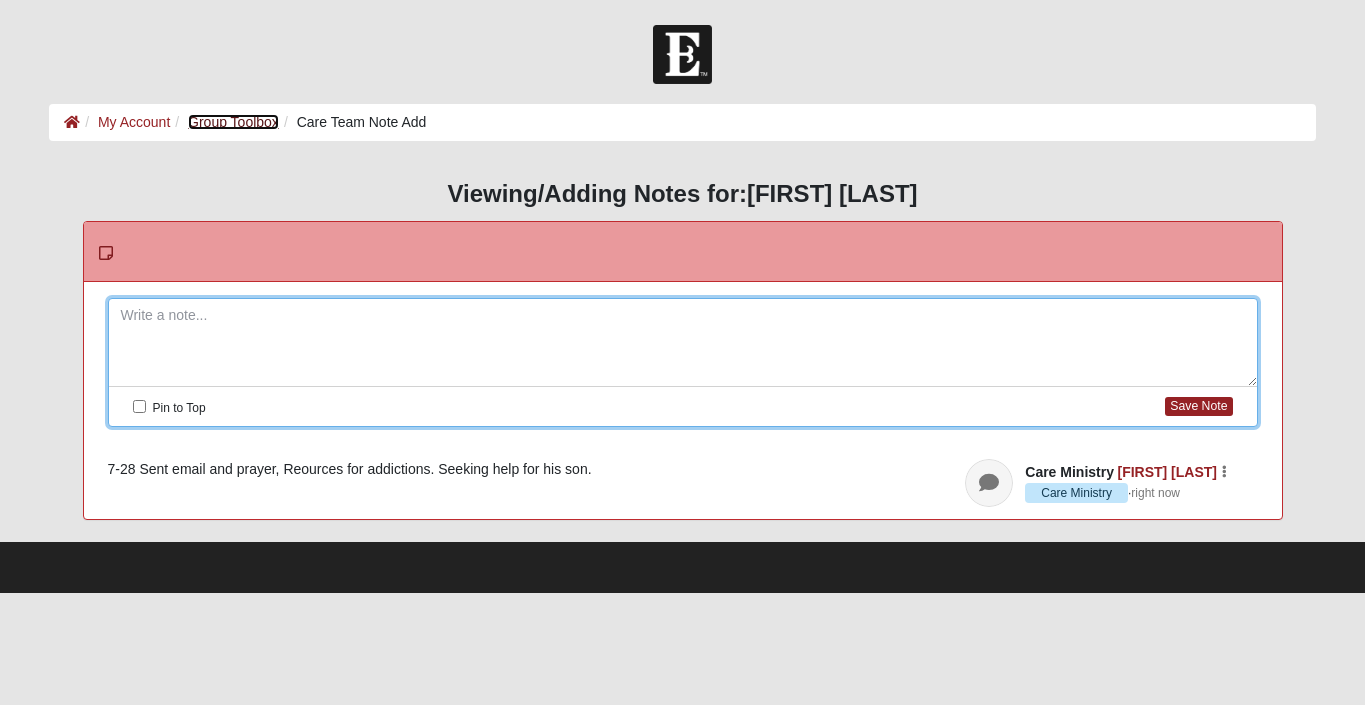 click on "Group Toolbox" at bounding box center (233, 122) 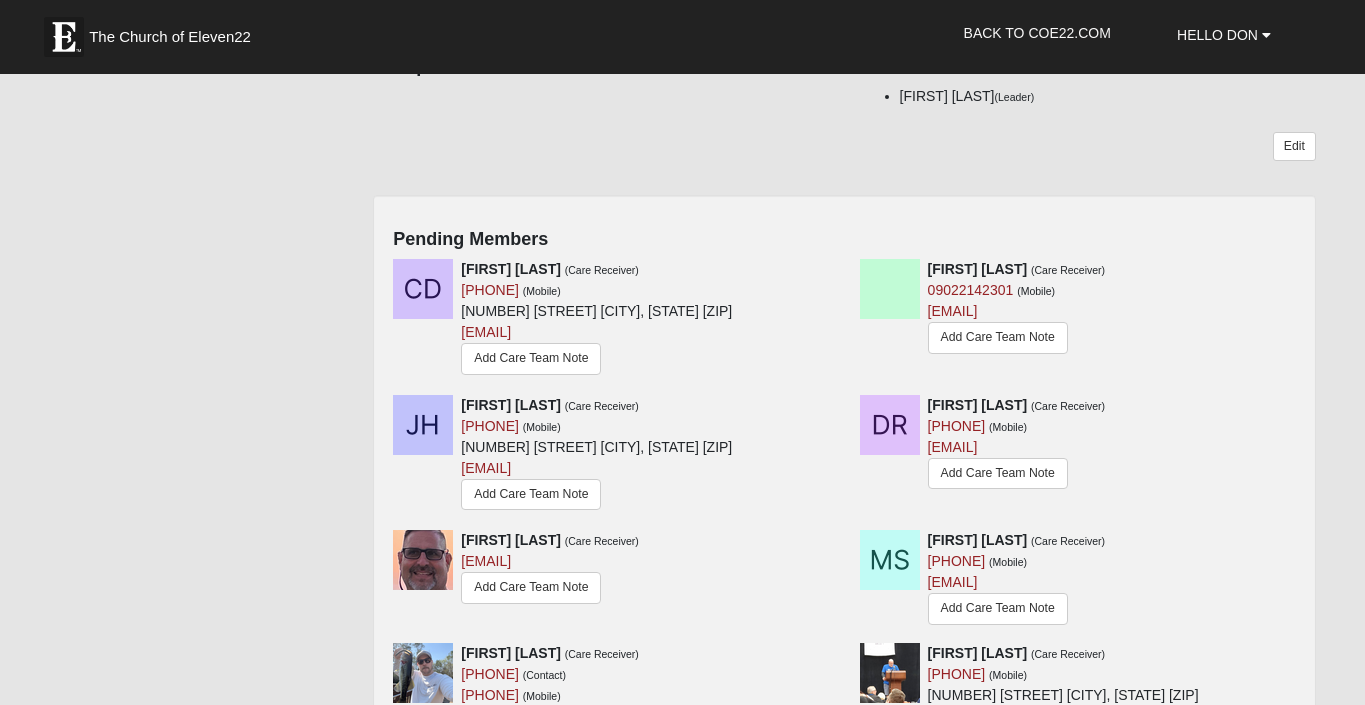 scroll, scrollTop: 354, scrollLeft: 0, axis: vertical 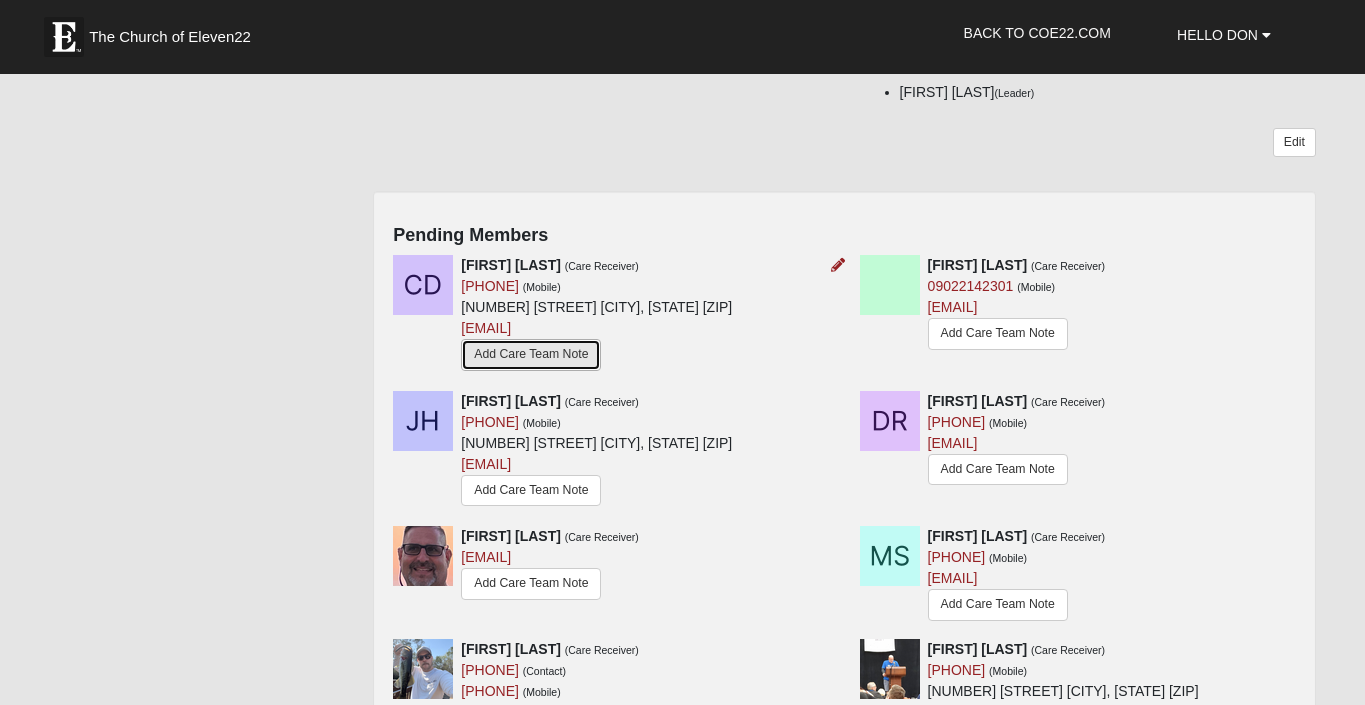 click on "Add Care Team Note" at bounding box center (531, 354) 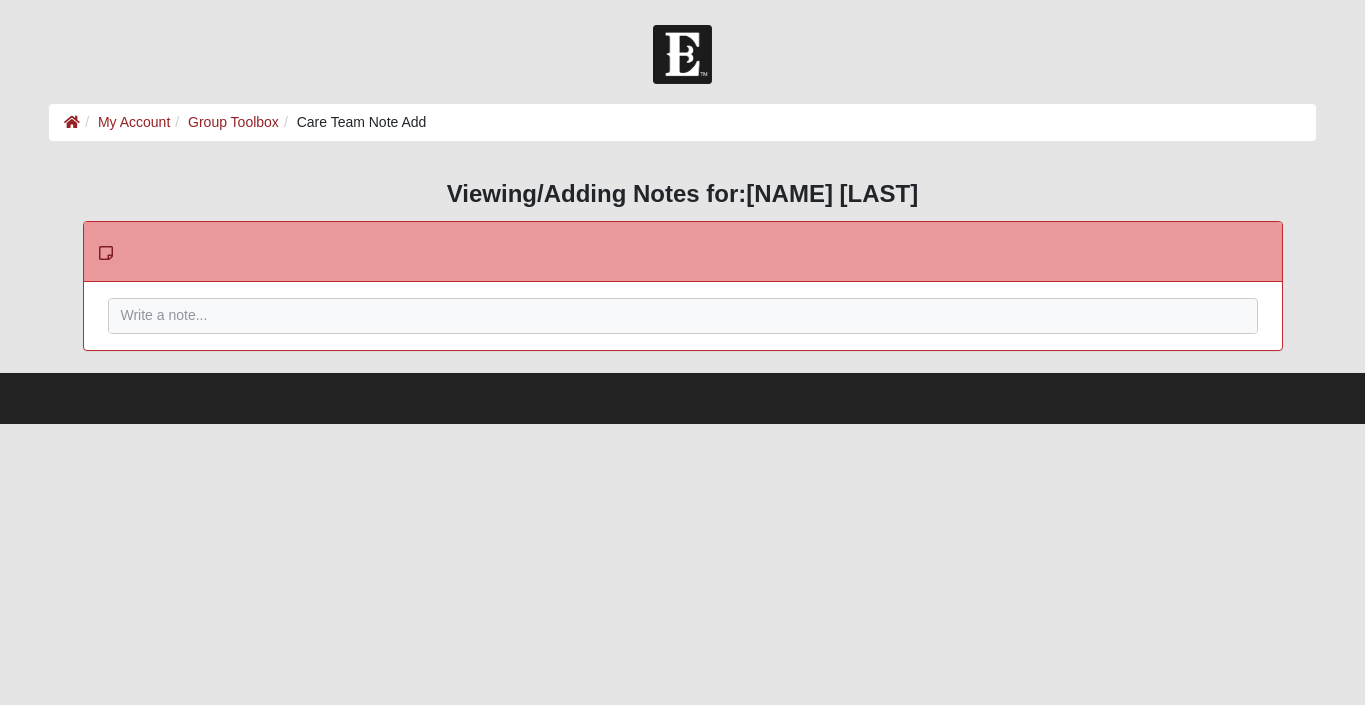 scroll, scrollTop: 0, scrollLeft: 0, axis: both 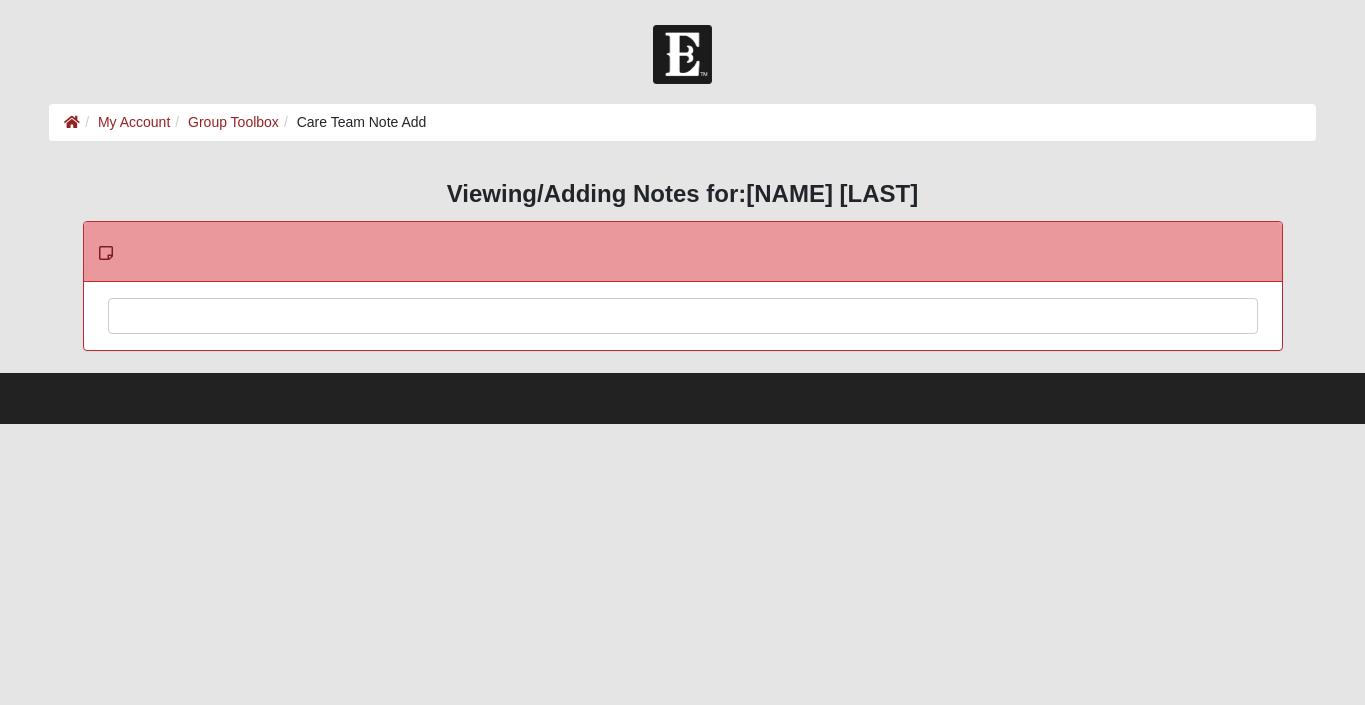 click at bounding box center (683, 343) 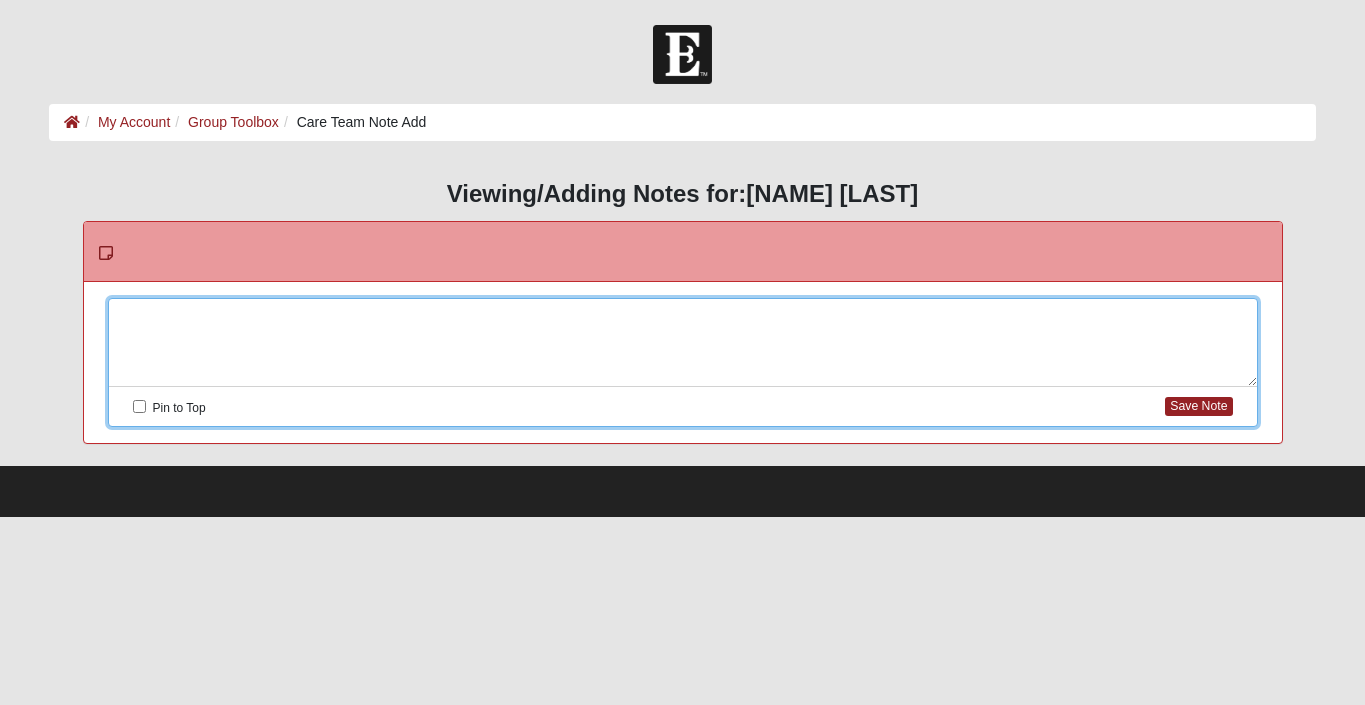 type 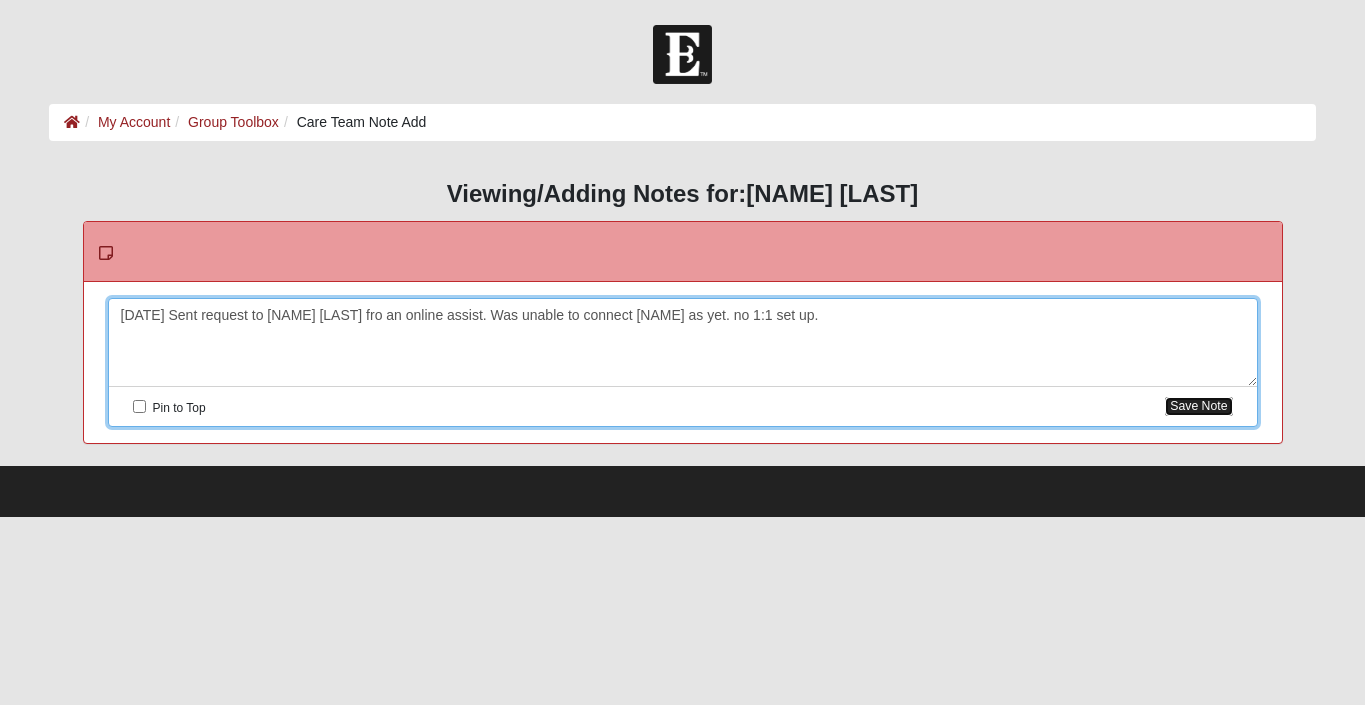 click on "Save Note" at bounding box center (1198, 406) 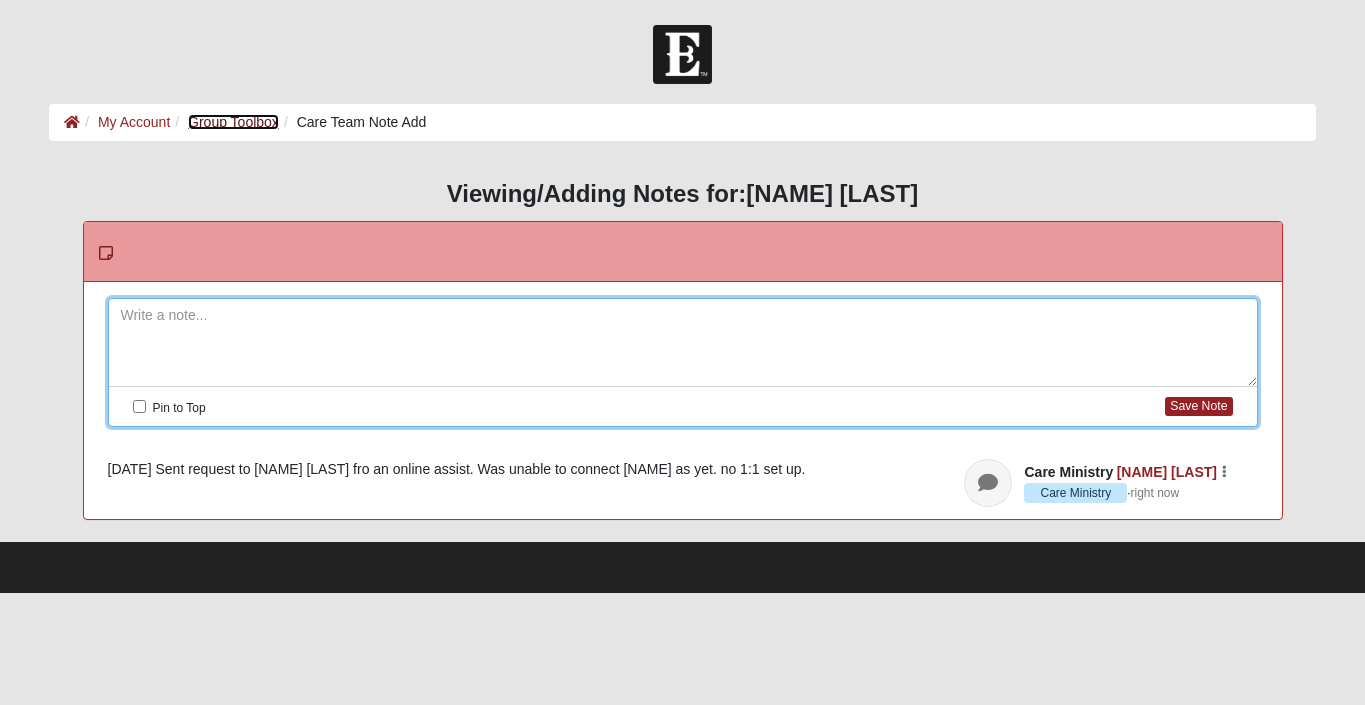 click on "Group Toolbox" at bounding box center [233, 122] 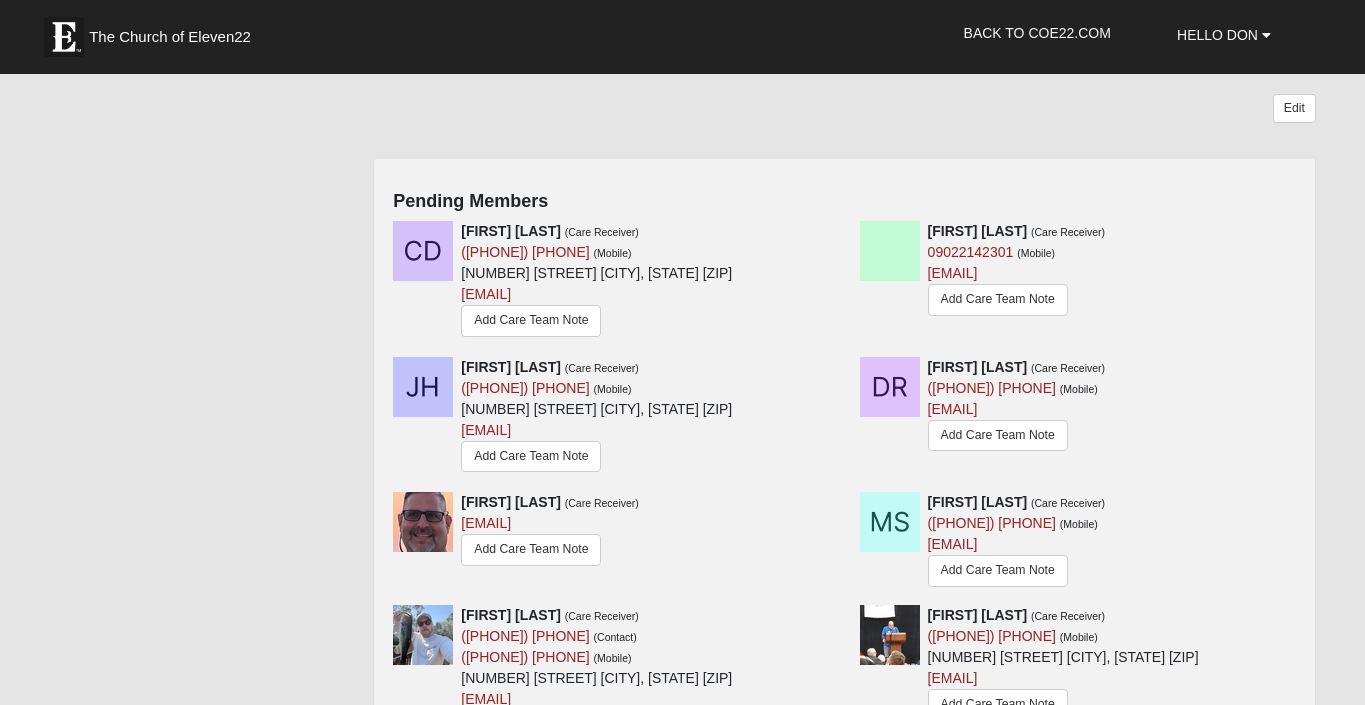 scroll, scrollTop: 392, scrollLeft: 0, axis: vertical 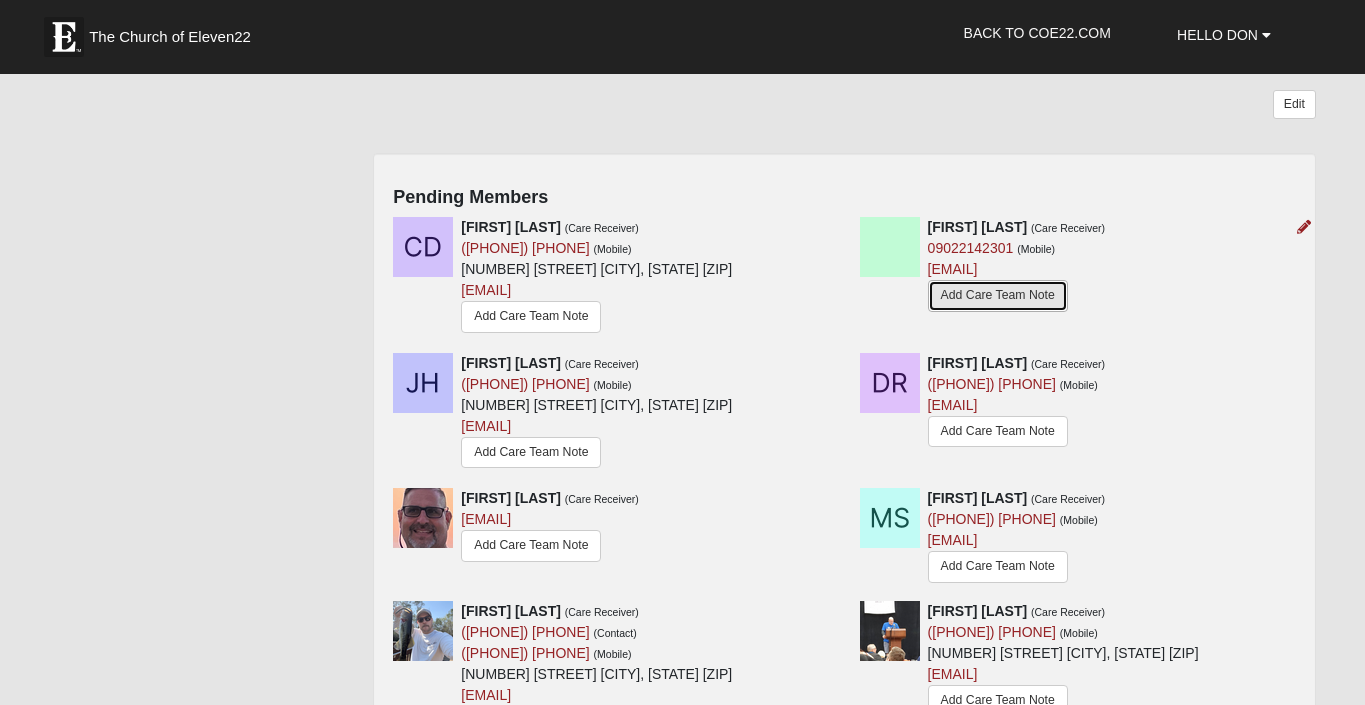 click on "Add Care Team Note" at bounding box center (998, 295) 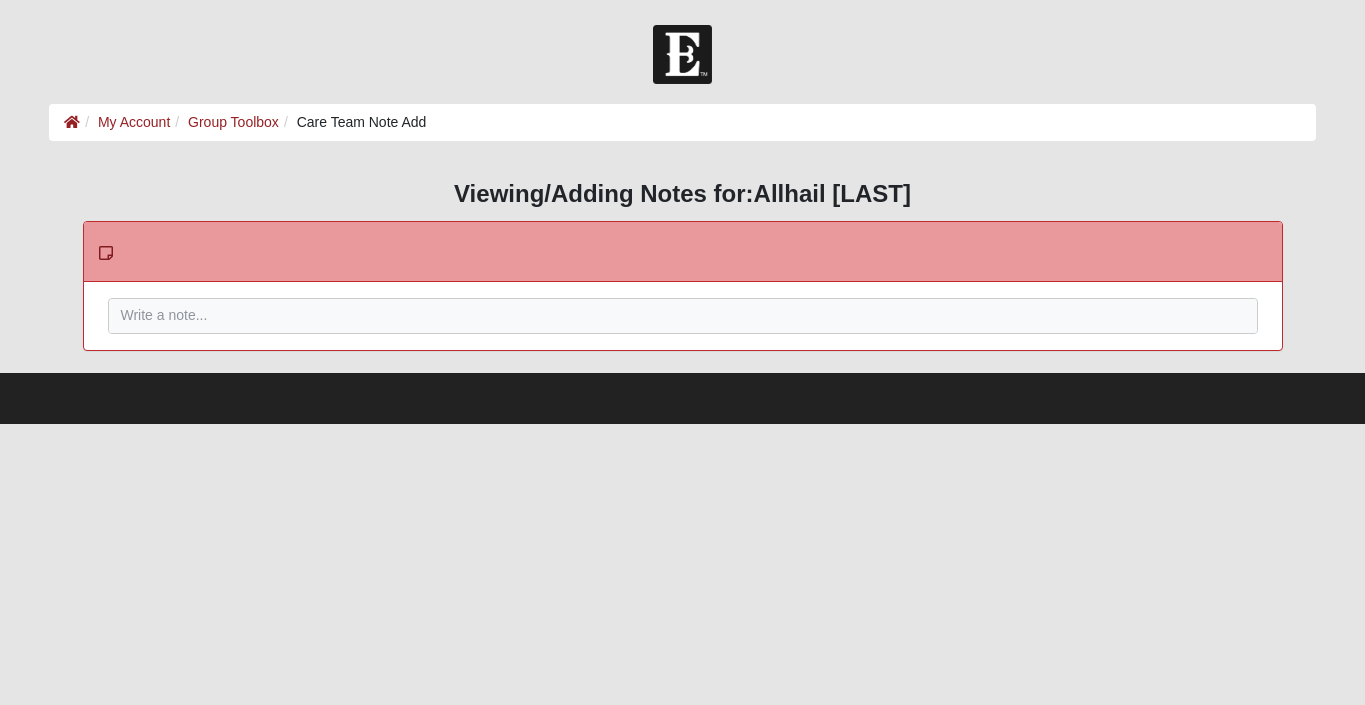 scroll, scrollTop: 0, scrollLeft: 0, axis: both 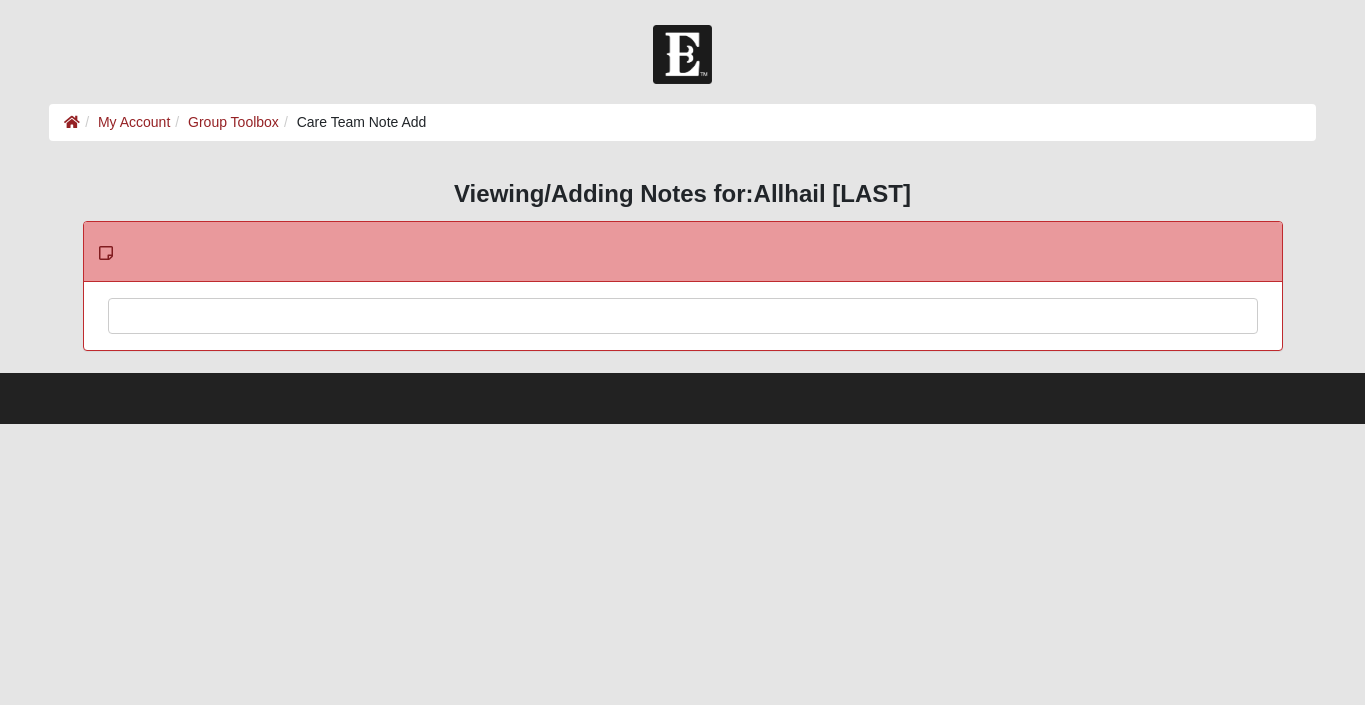 click at bounding box center [683, 343] 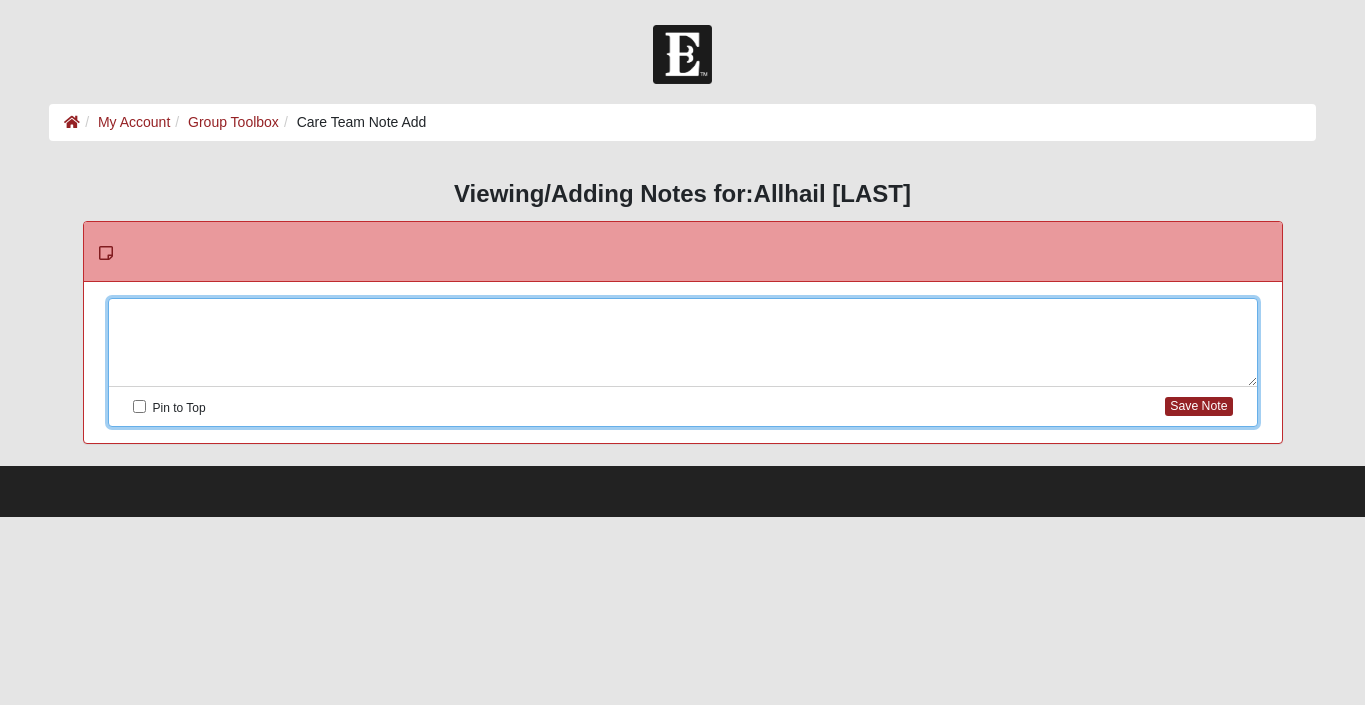 type 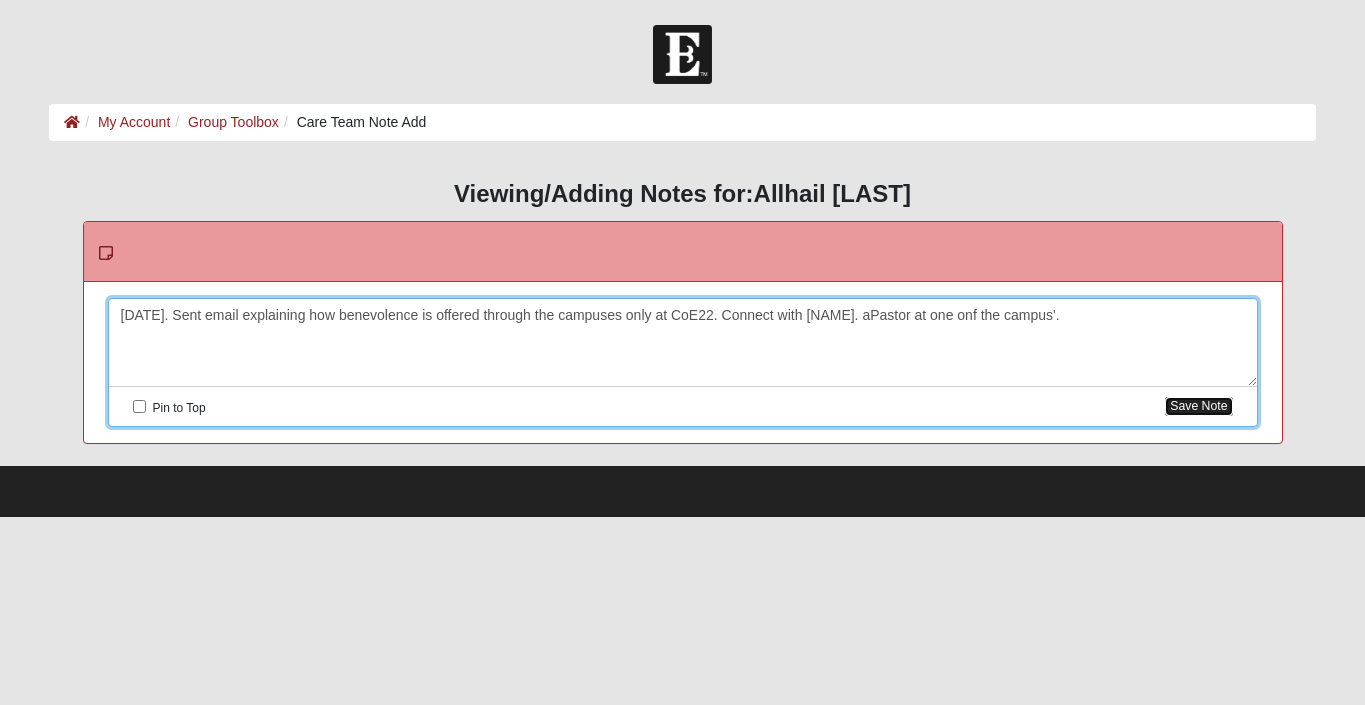 click on "Save Note" at bounding box center [1198, 406] 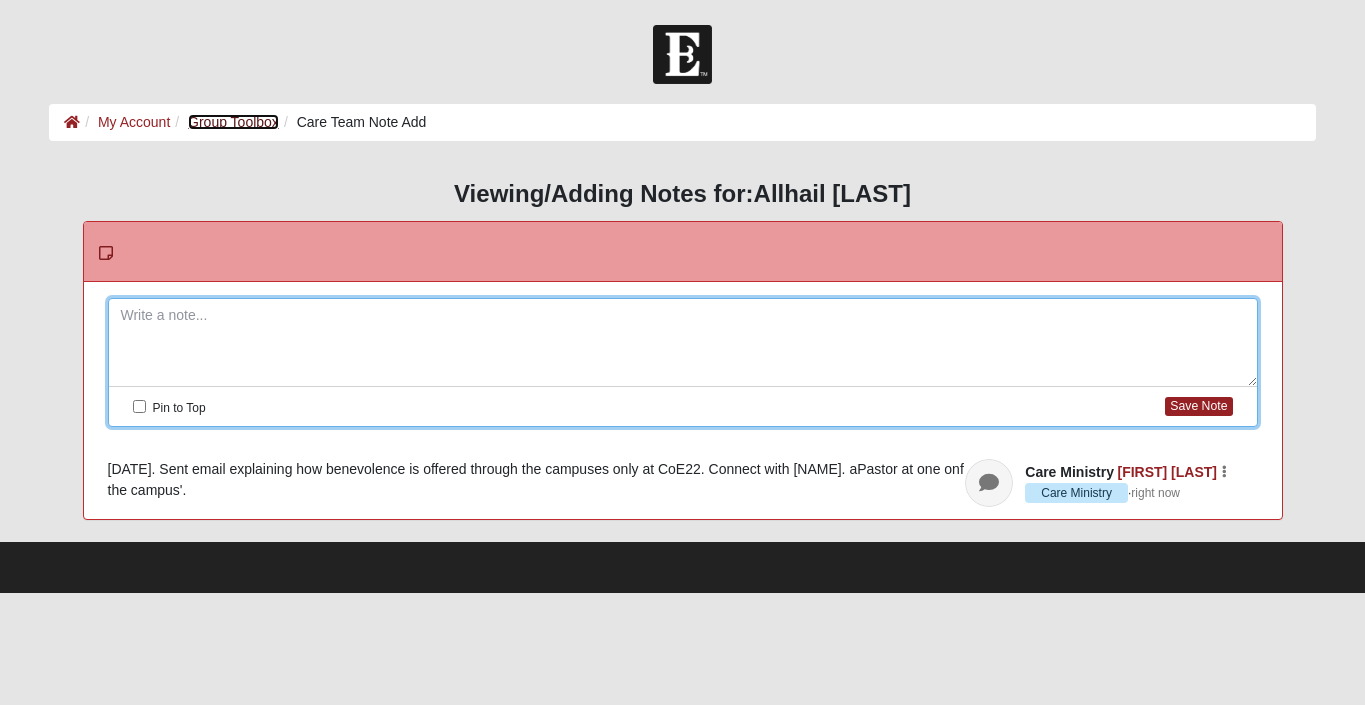 click on "Group Toolbox" at bounding box center [233, 122] 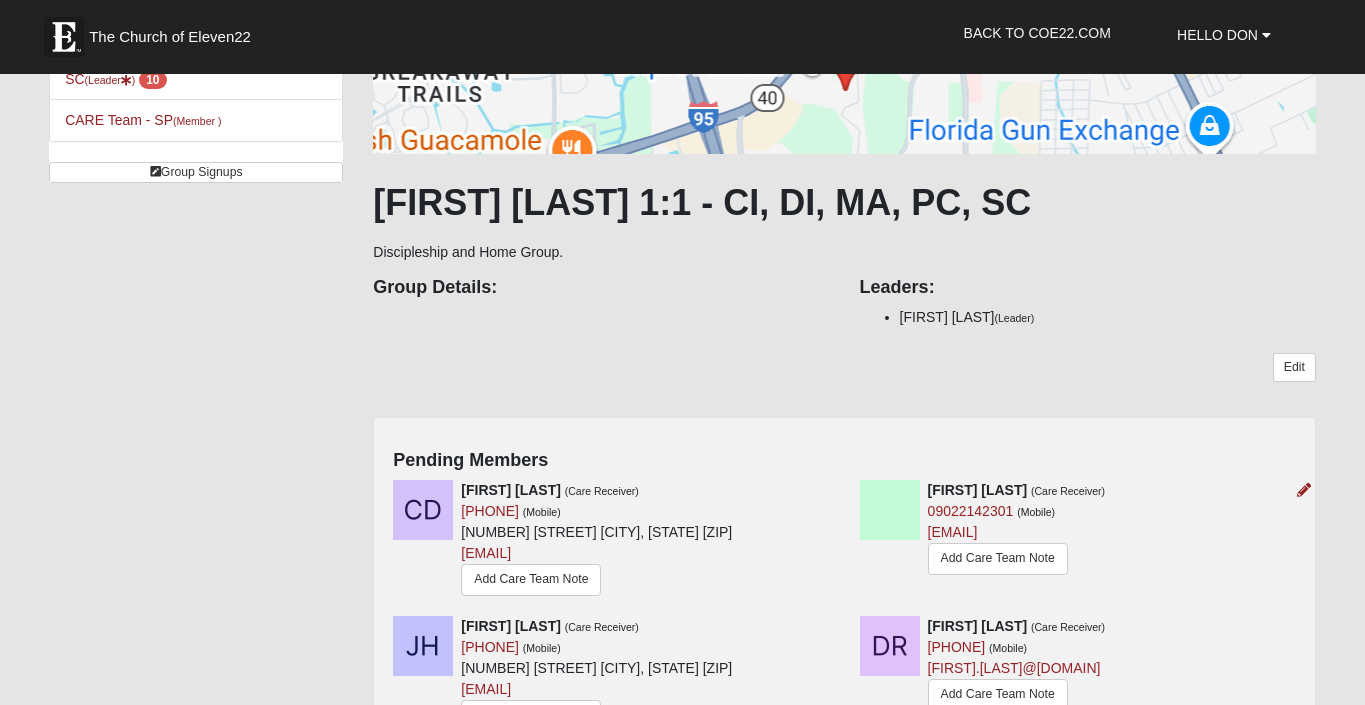 scroll, scrollTop: 132, scrollLeft: 0, axis: vertical 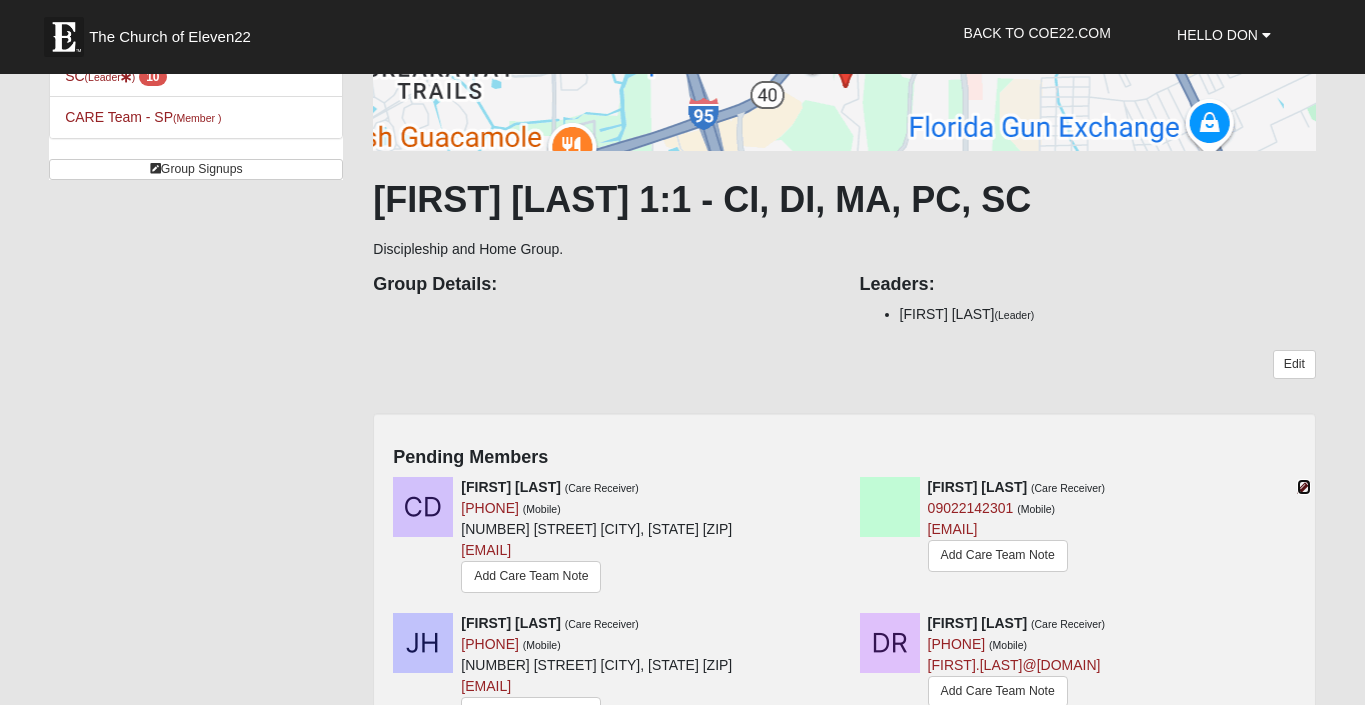 click at bounding box center (1304, 487) 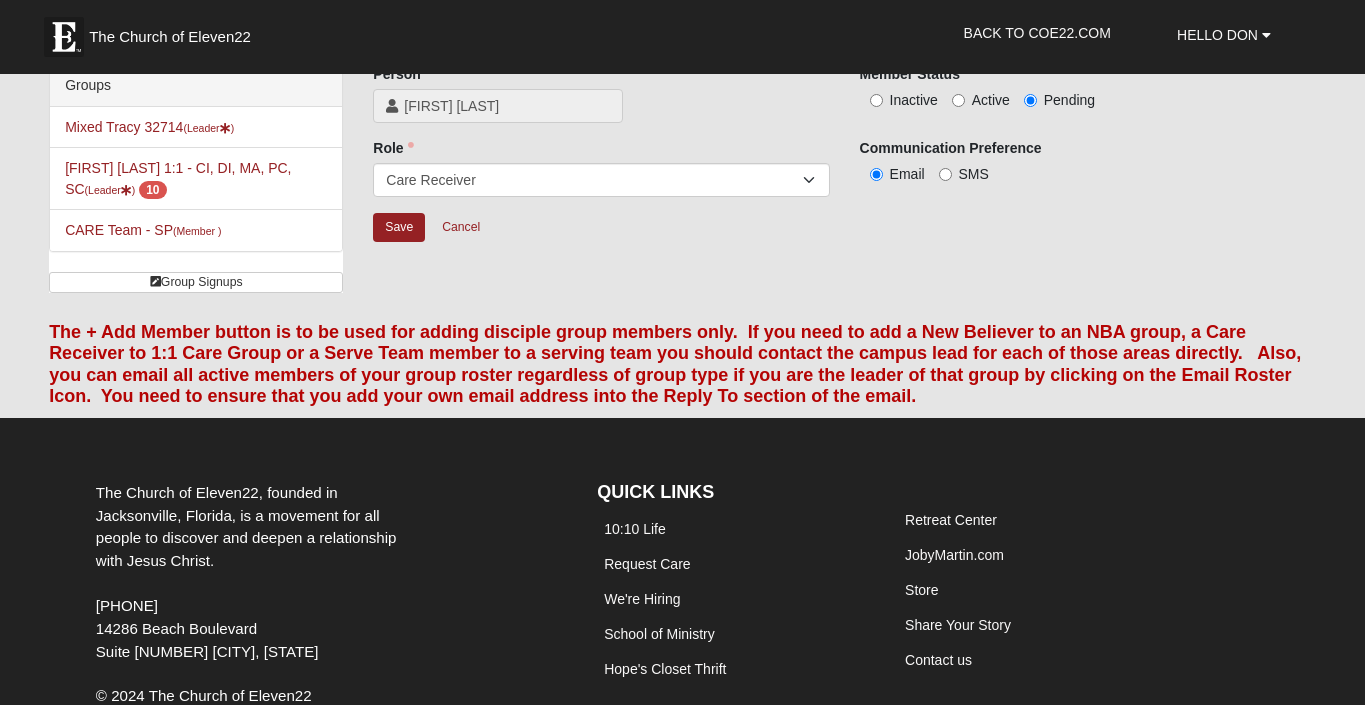 scroll, scrollTop: 0, scrollLeft: 0, axis: both 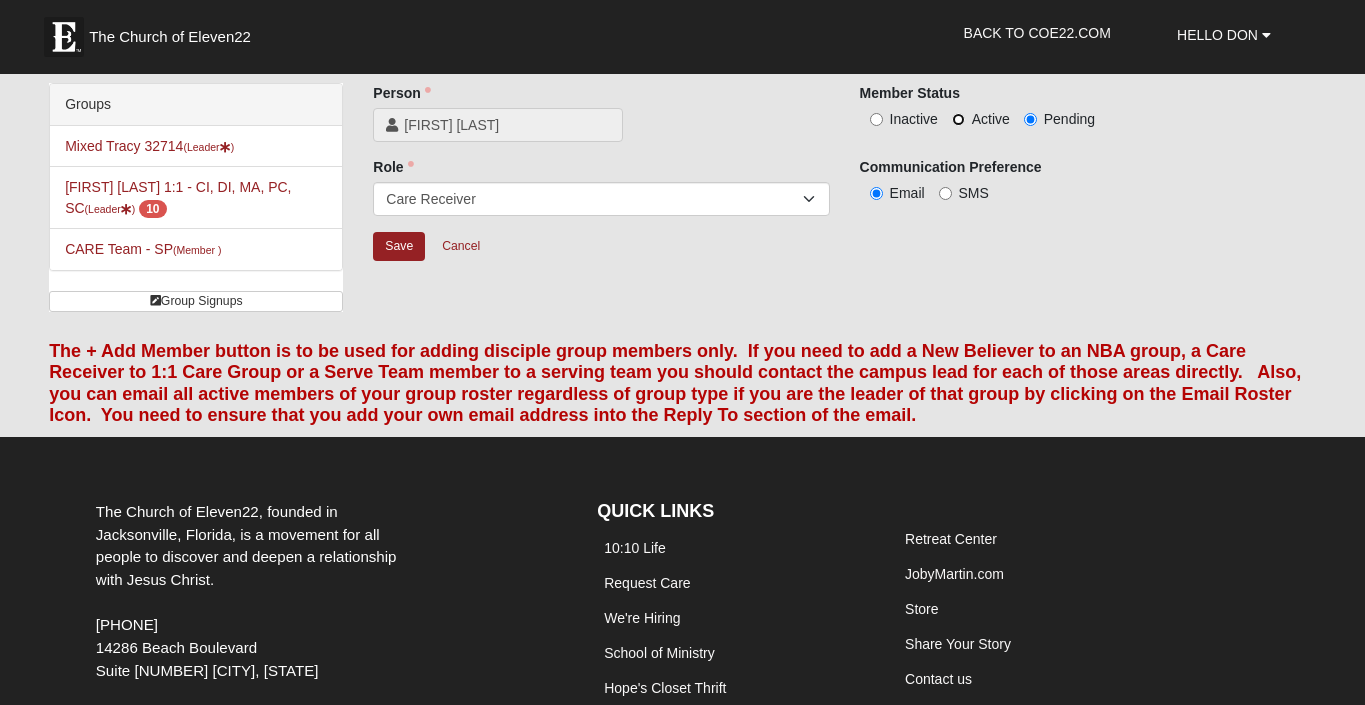 click on "Active" at bounding box center (958, 119) 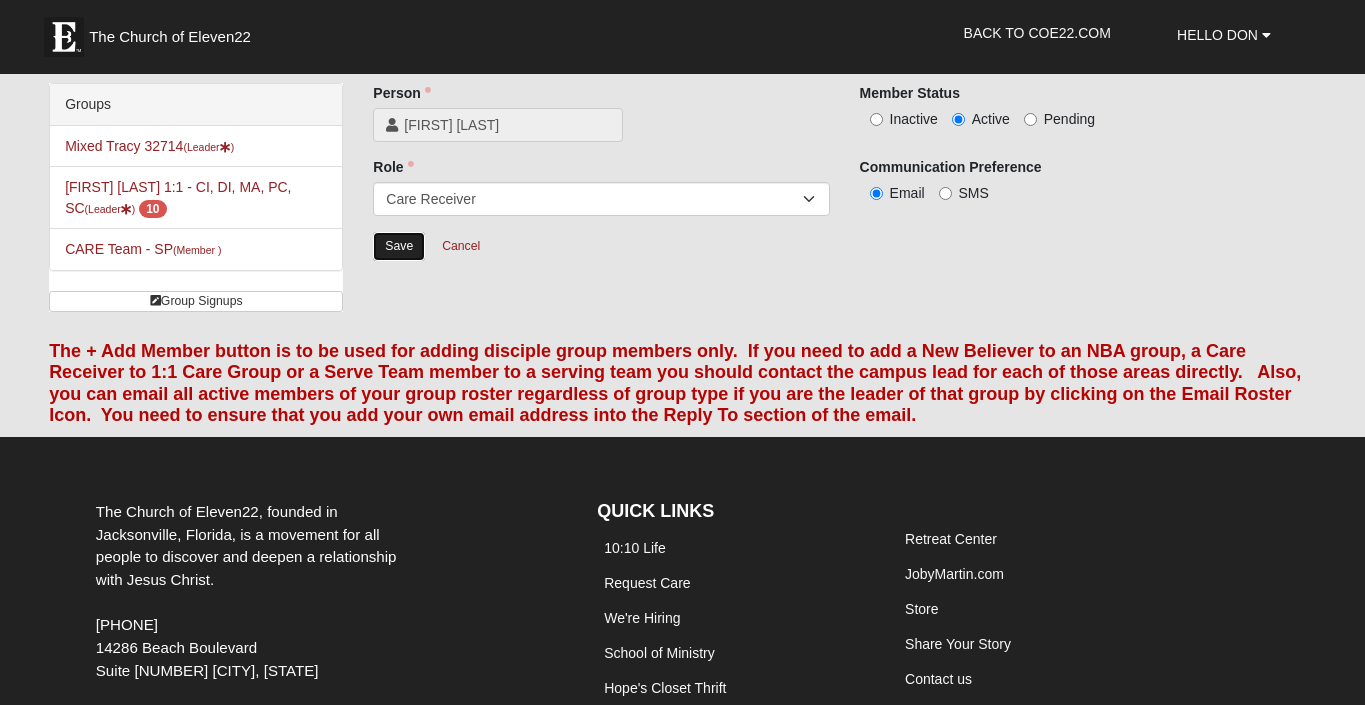 click on "Save" at bounding box center (399, 246) 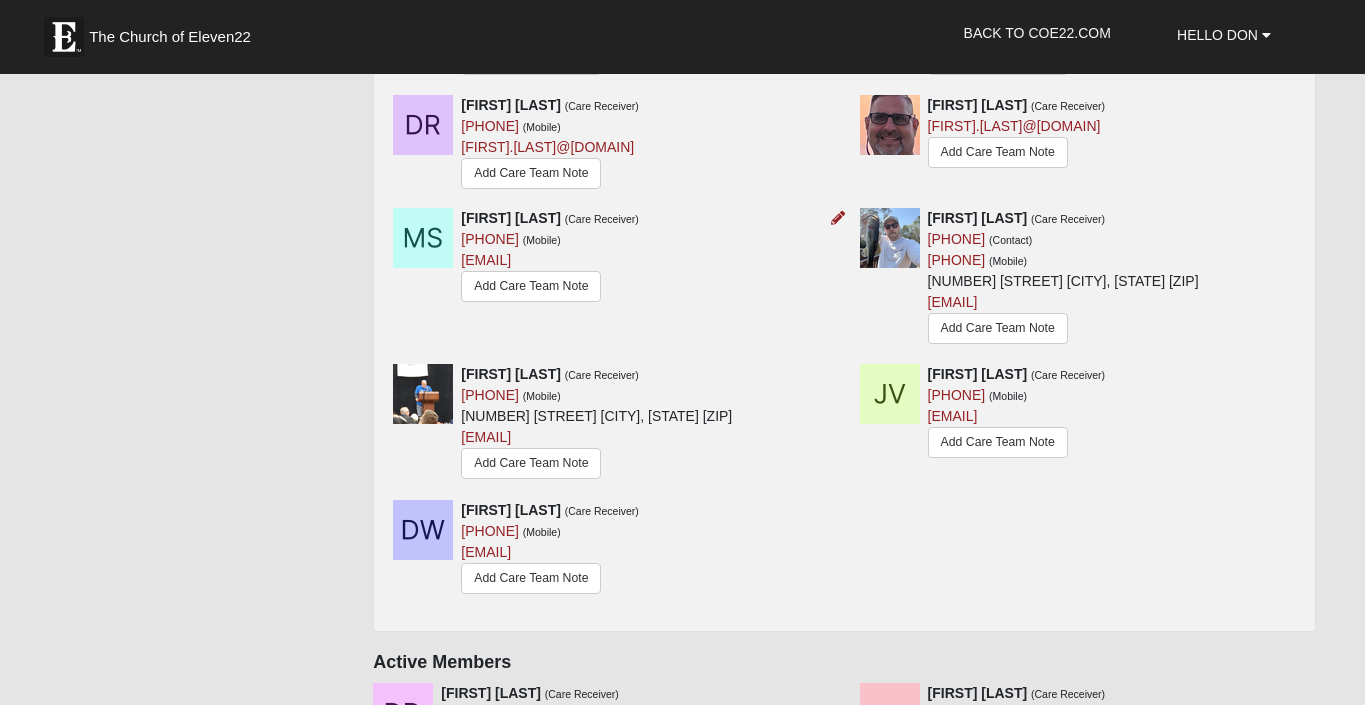 scroll, scrollTop: 652, scrollLeft: 0, axis: vertical 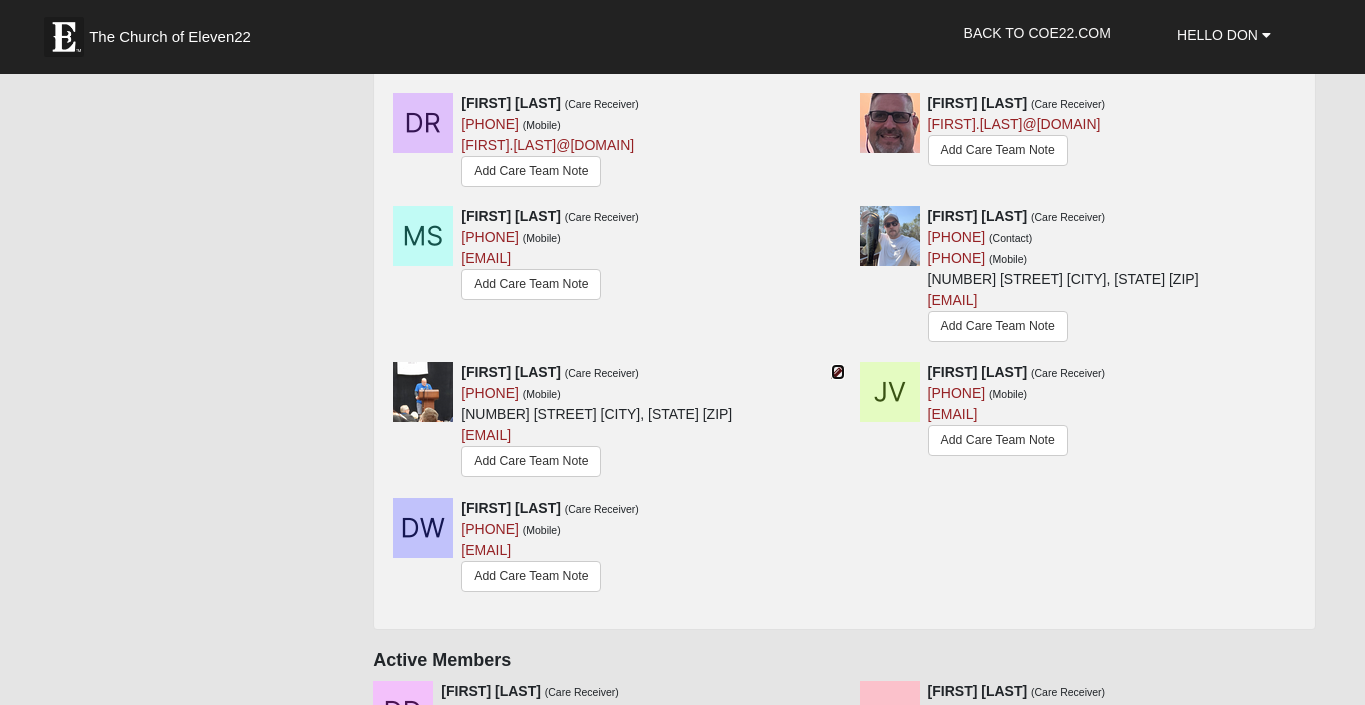 click at bounding box center [838, 372] 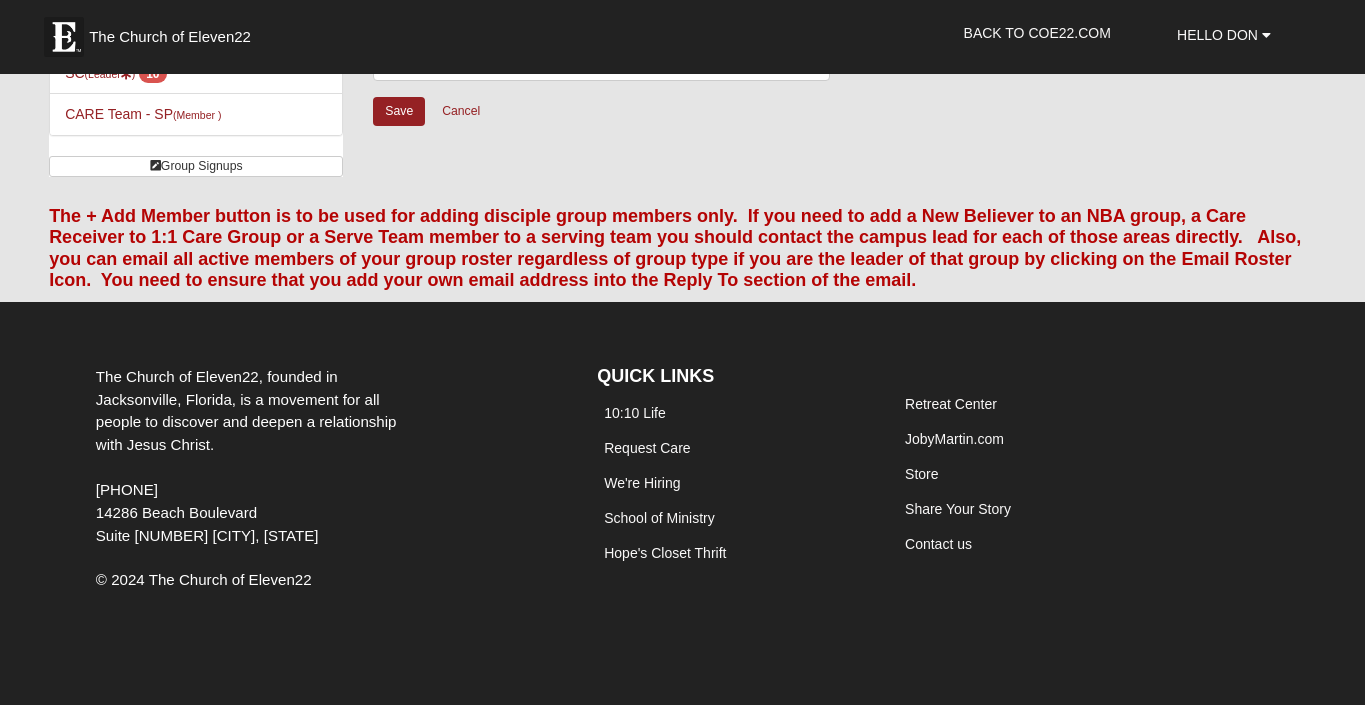 scroll, scrollTop: 0, scrollLeft: 0, axis: both 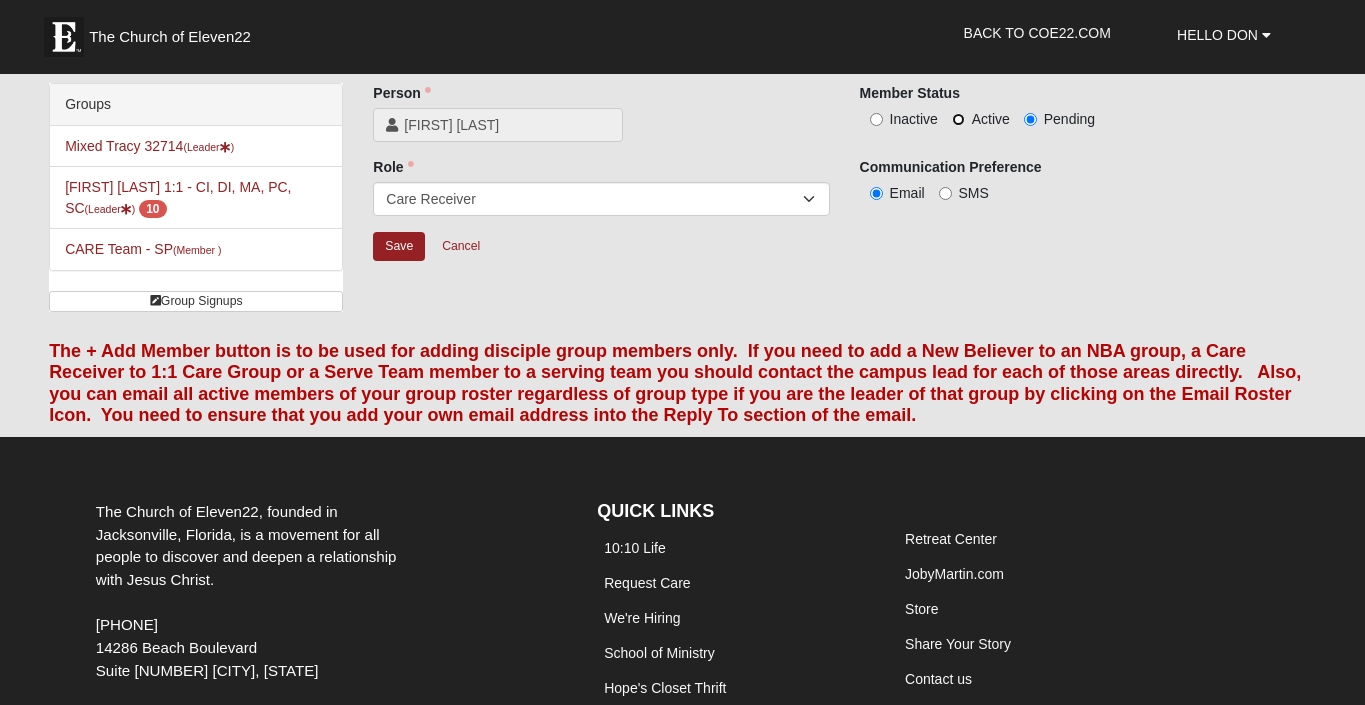 click on "Active" at bounding box center (958, 119) 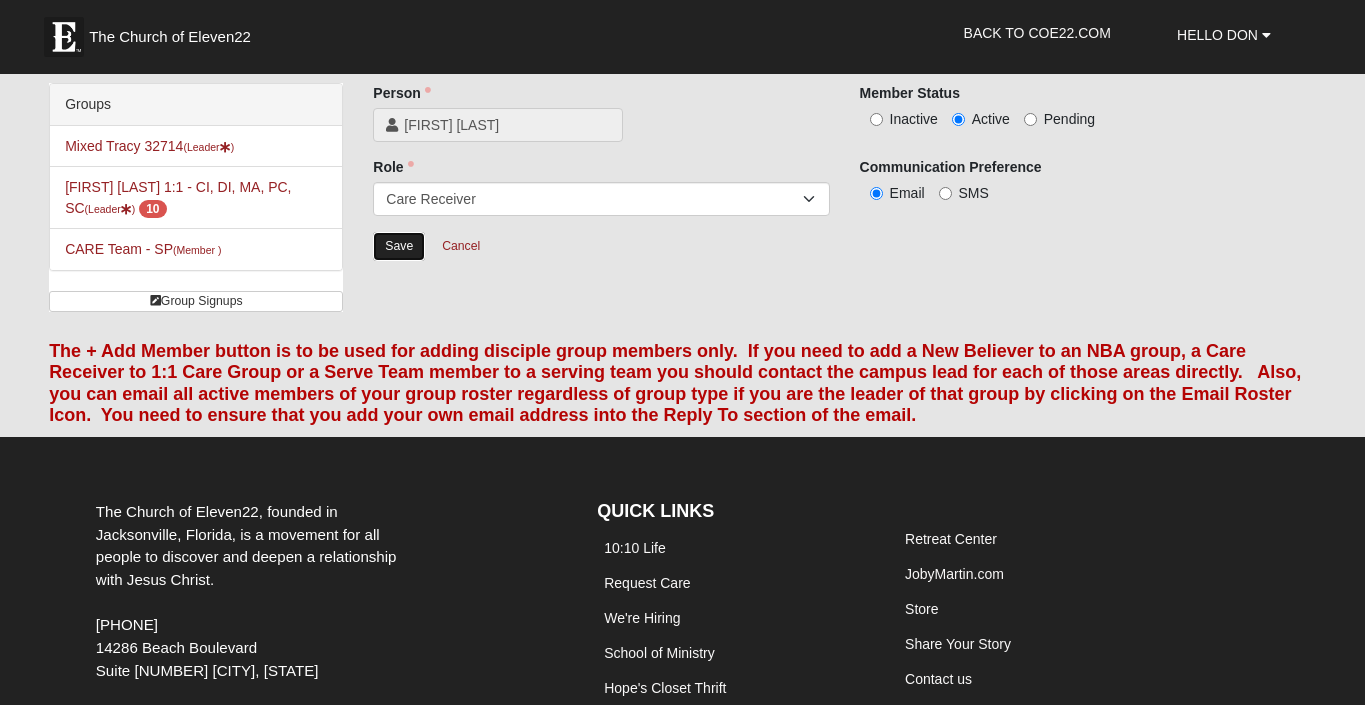 click on "Save" at bounding box center (399, 246) 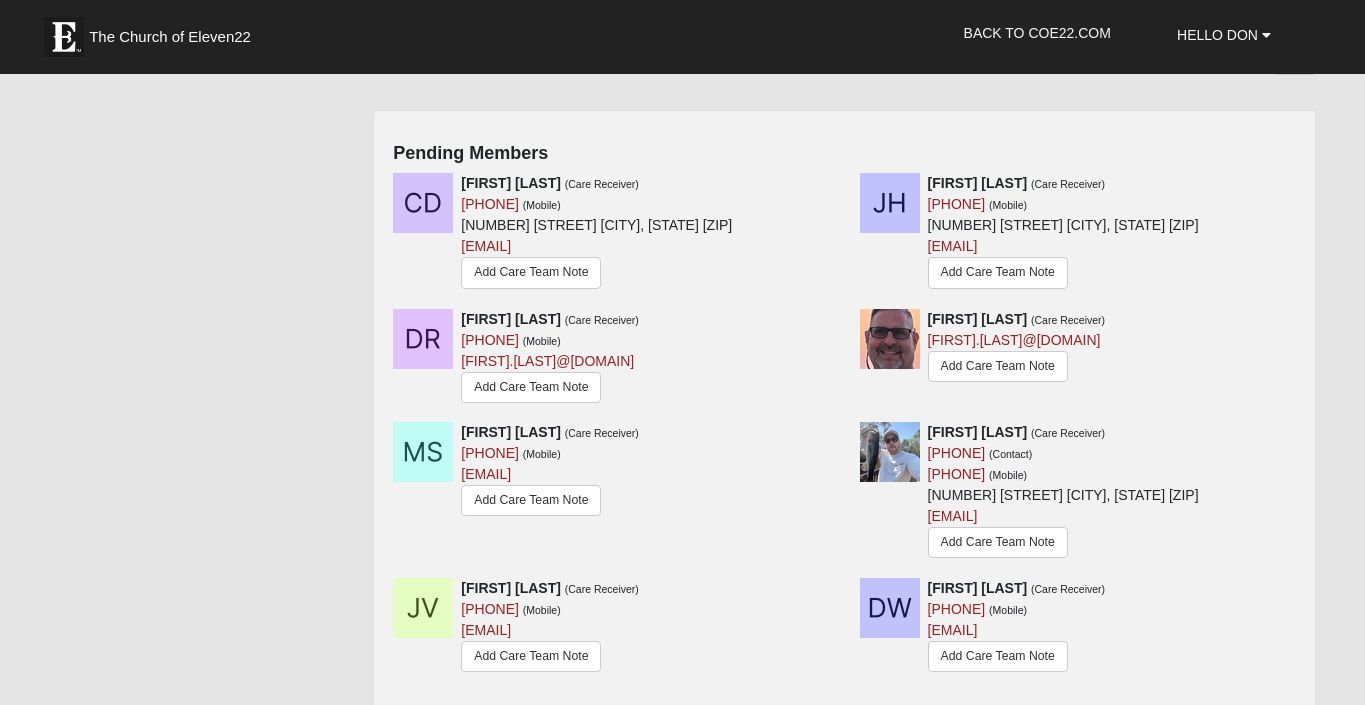 scroll, scrollTop: 455, scrollLeft: 0, axis: vertical 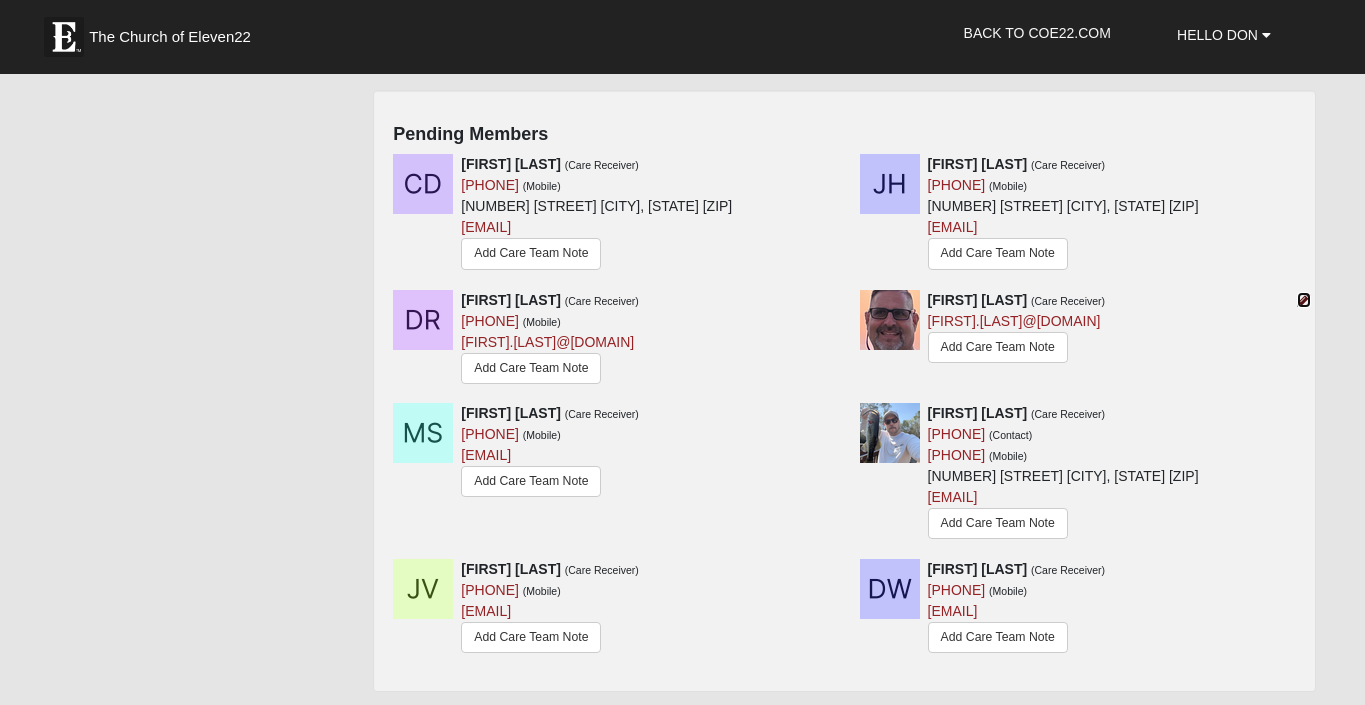 click at bounding box center [1304, 300] 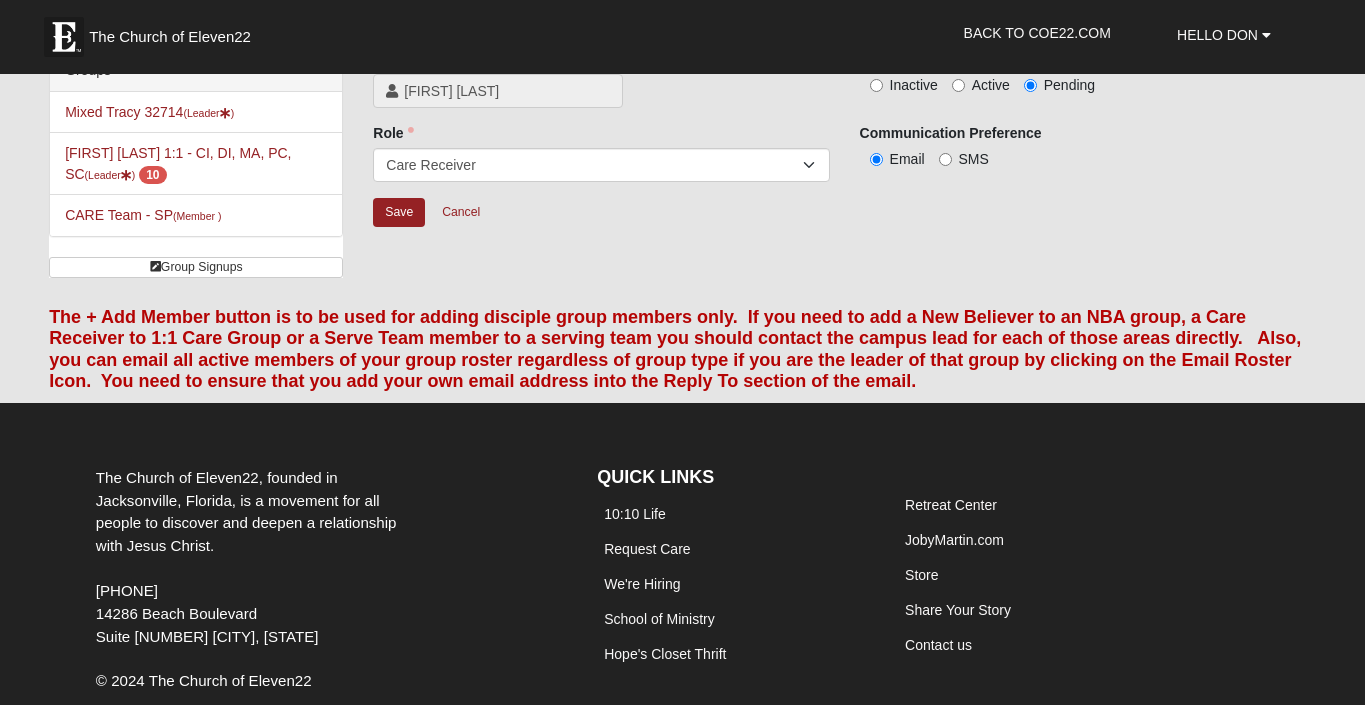 scroll, scrollTop: 0, scrollLeft: 0, axis: both 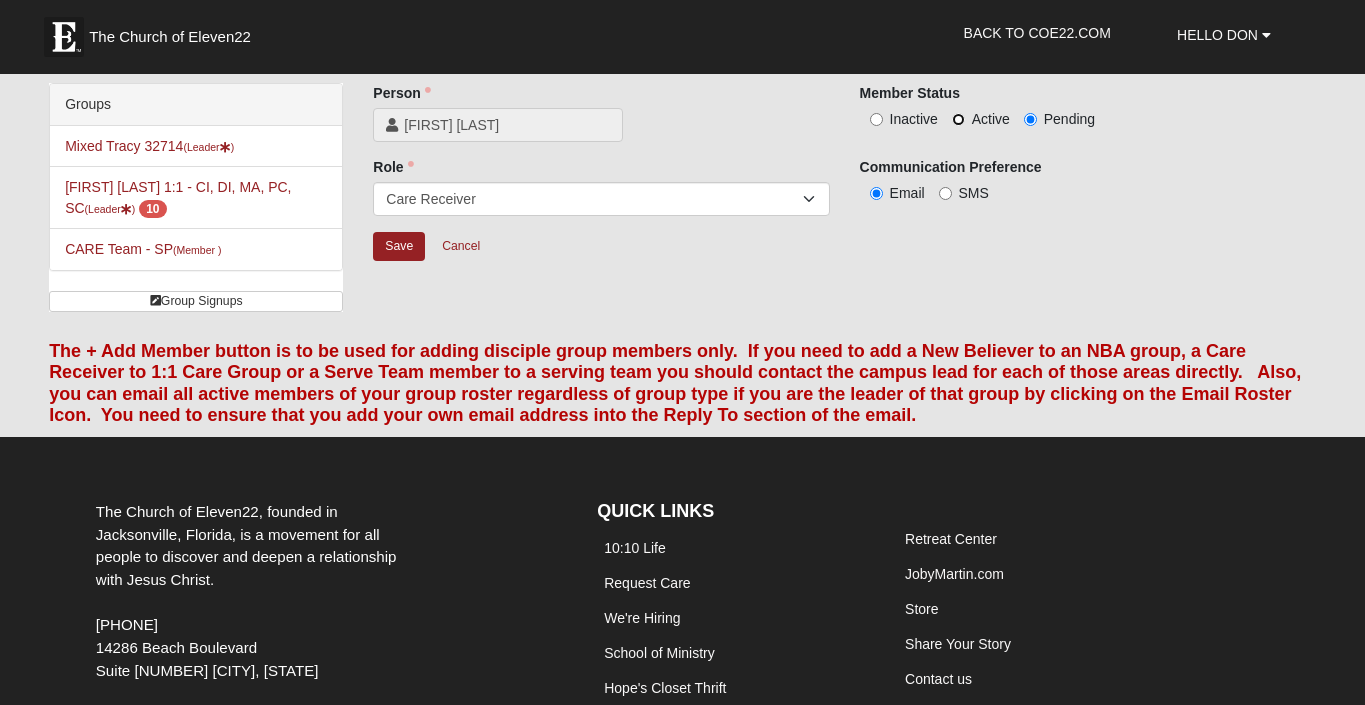 click on "Active" at bounding box center [958, 119] 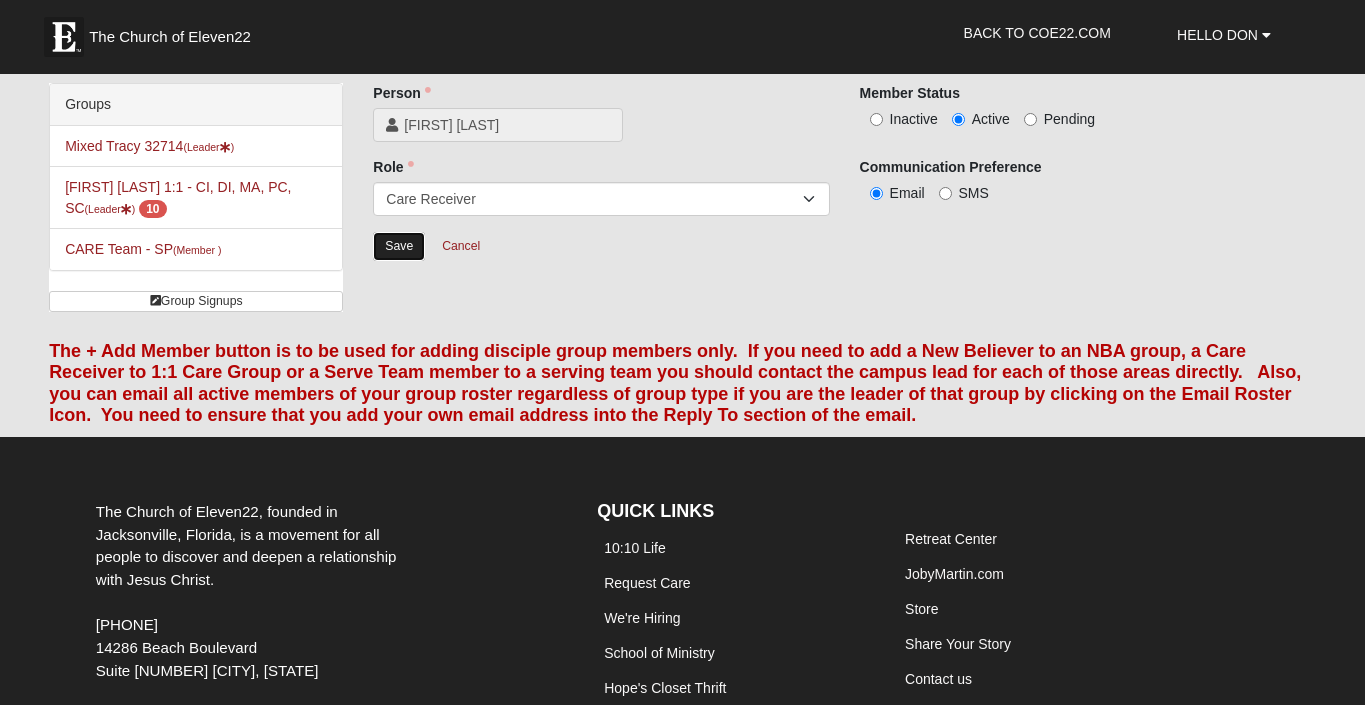 click on "Save" at bounding box center (399, 246) 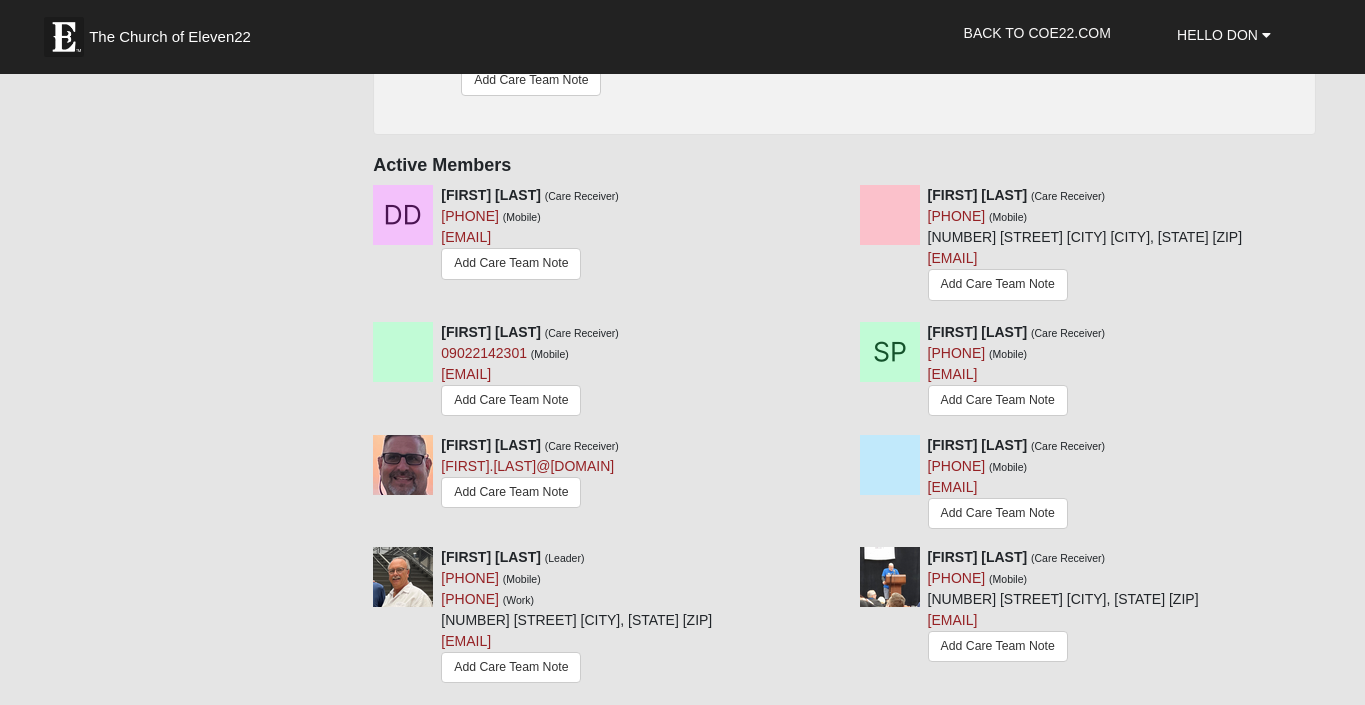 scroll, scrollTop: 1013, scrollLeft: 0, axis: vertical 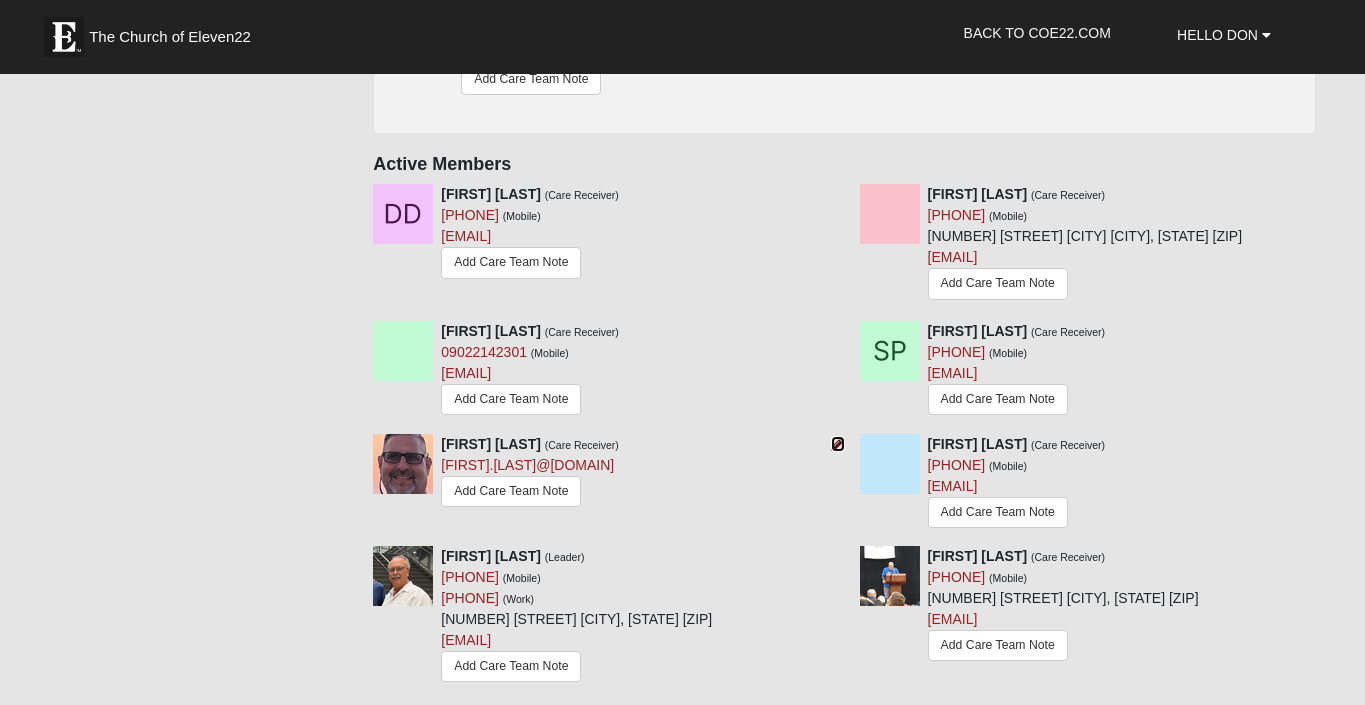 click at bounding box center [838, 444] 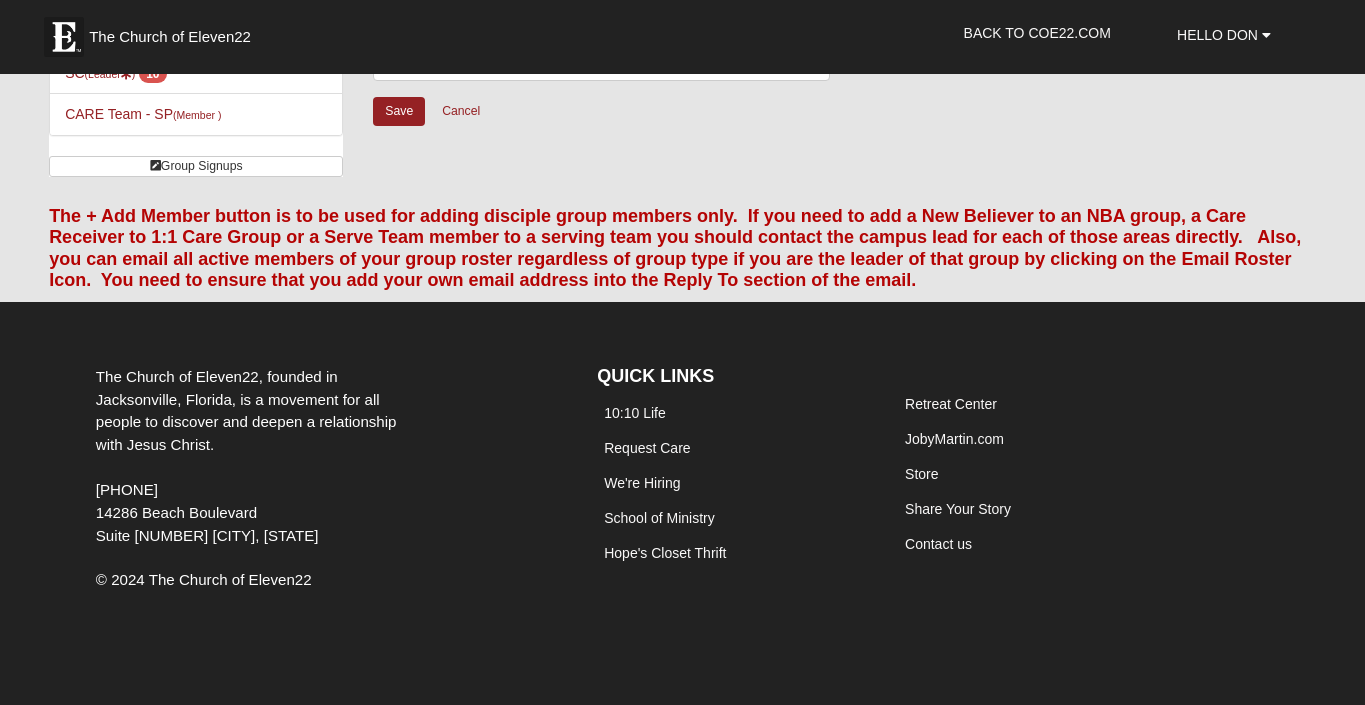 scroll, scrollTop: 0, scrollLeft: 0, axis: both 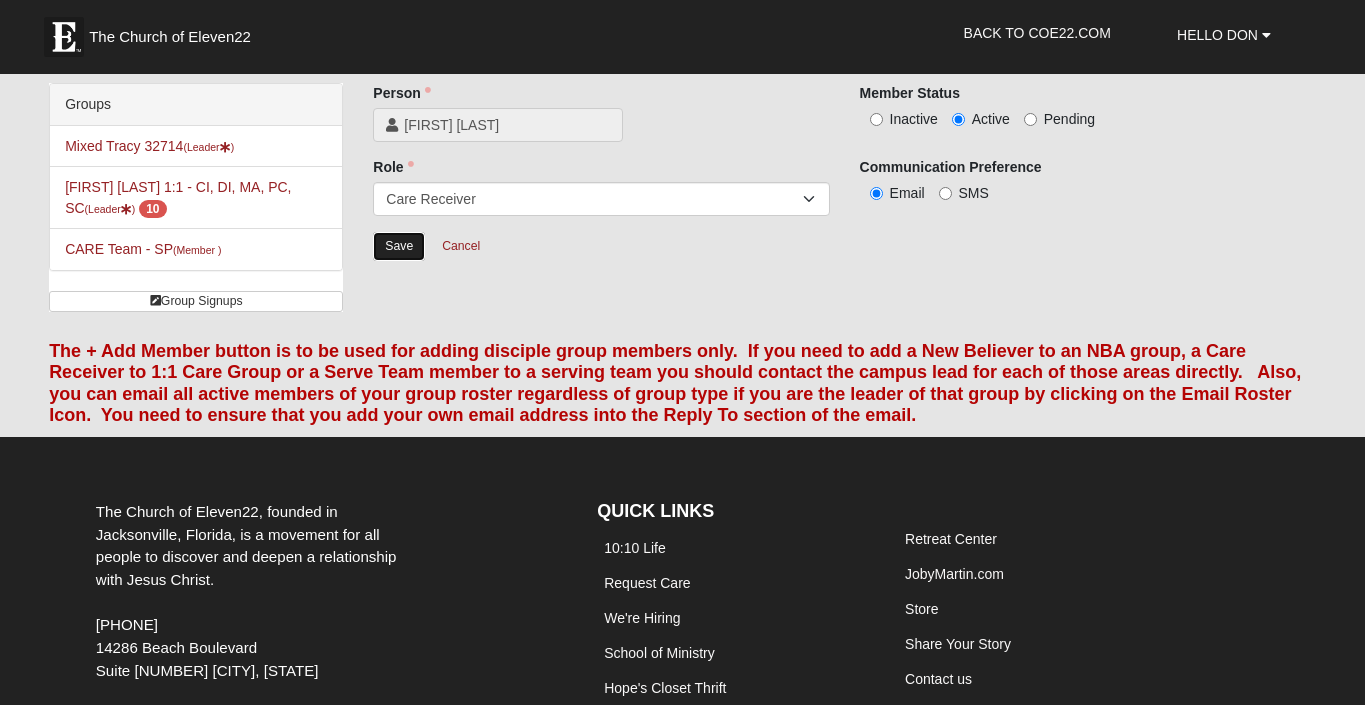 click on "Save" at bounding box center [399, 246] 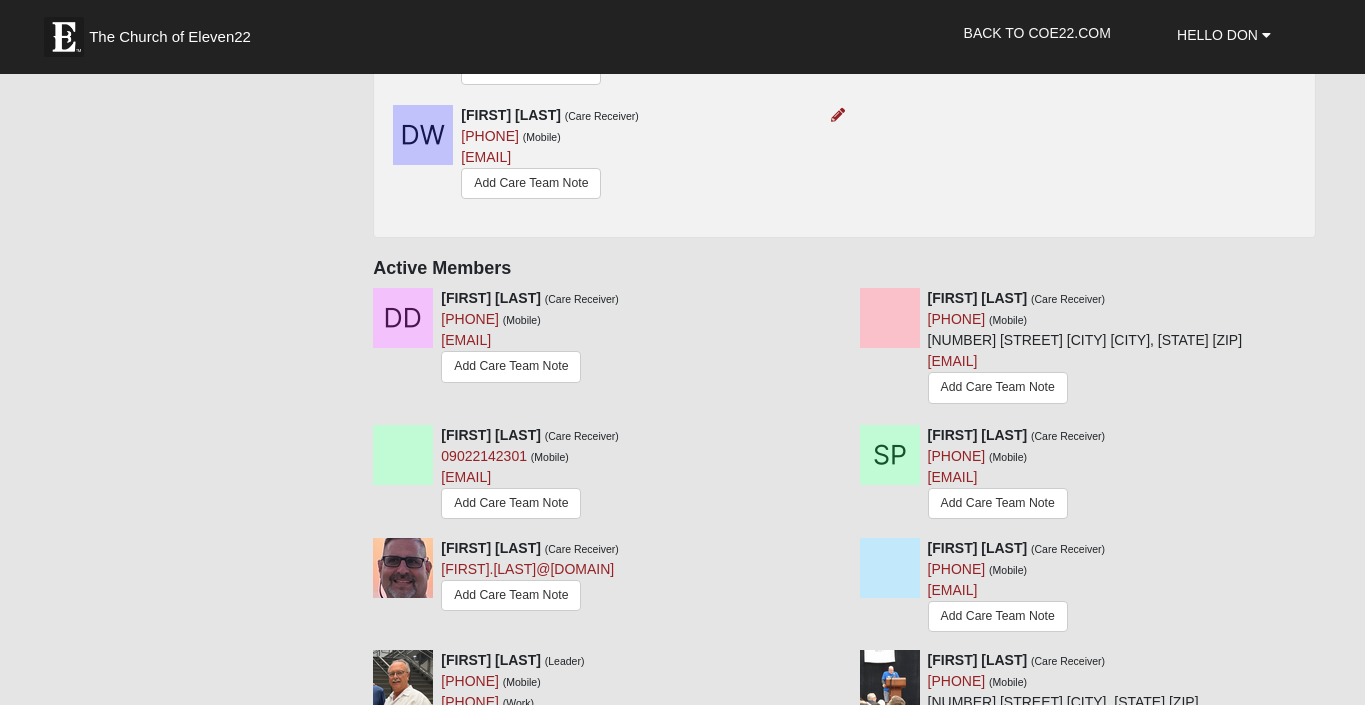 scroll, scrollTop: 973, scrollLeft: 0, axis: vertical 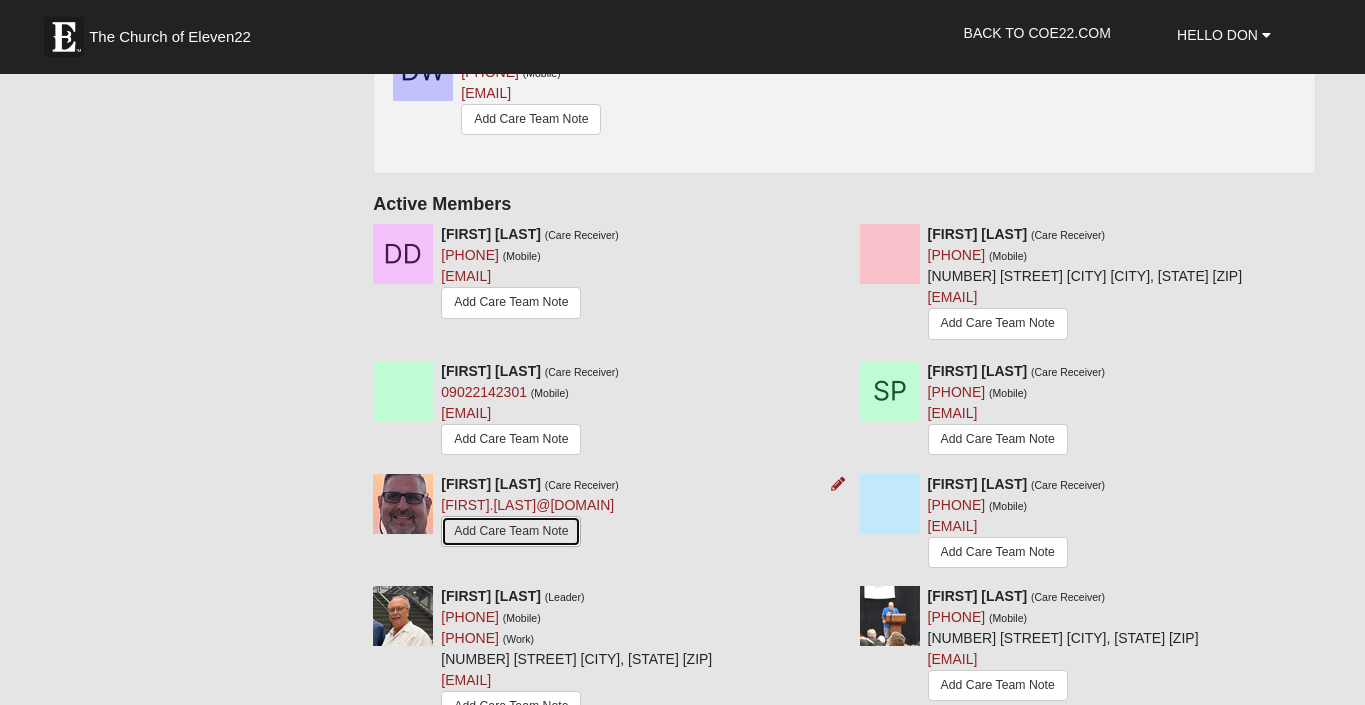 click on "Add Care Team Note" at bounding box center [511, 531] 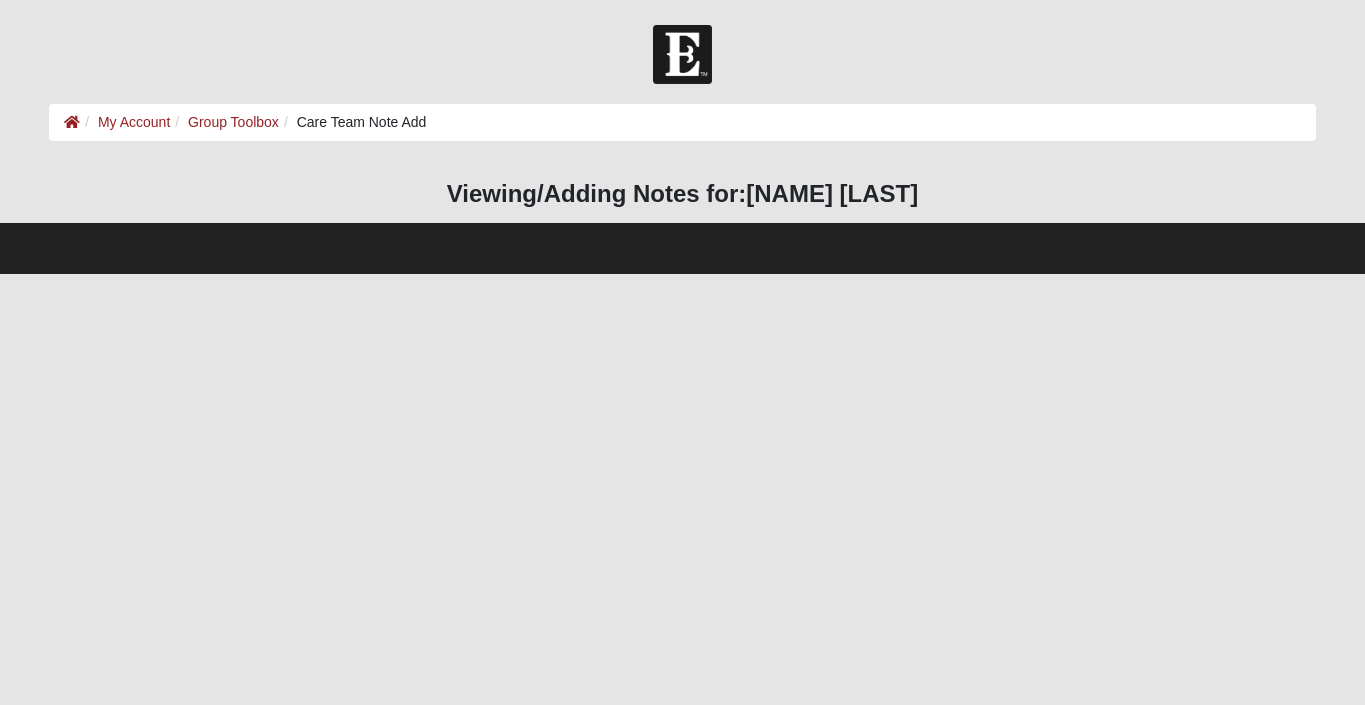 scroll, scrollTop: 0, scrollLeft: 0, axis: both 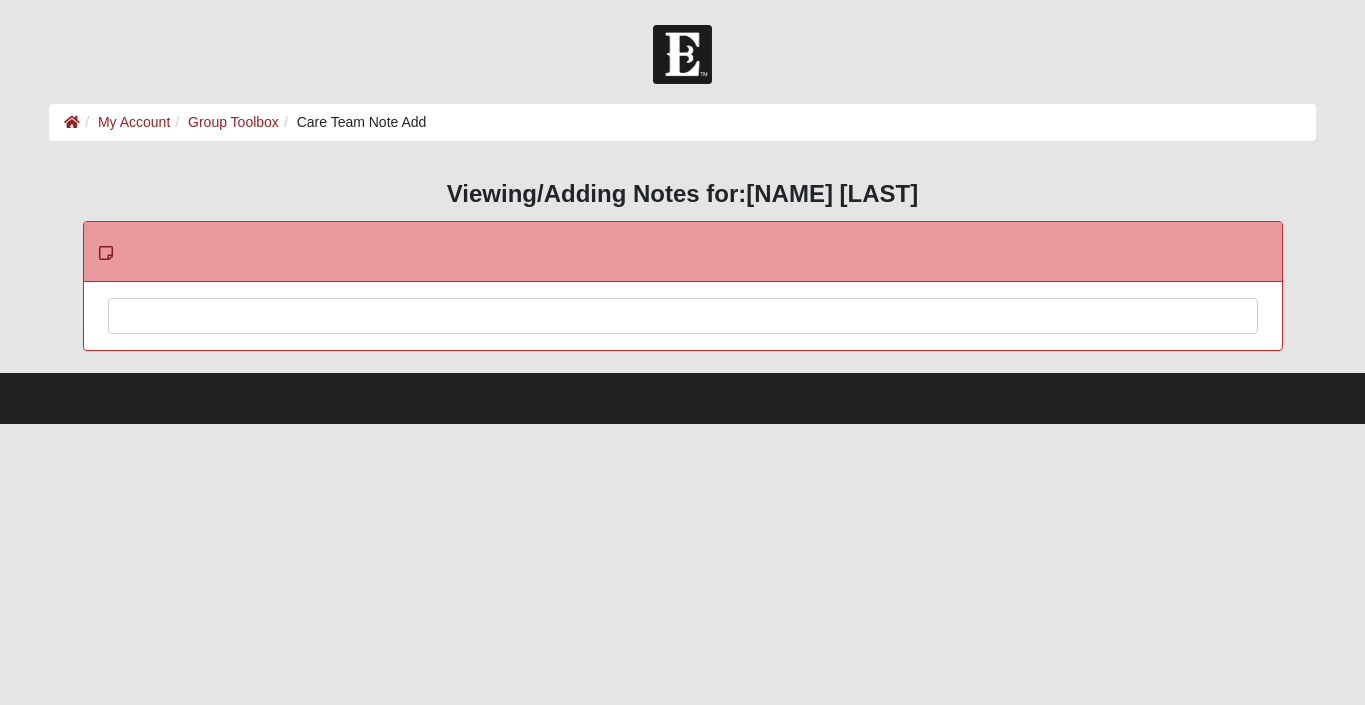 click at bounding box center [683, 343] 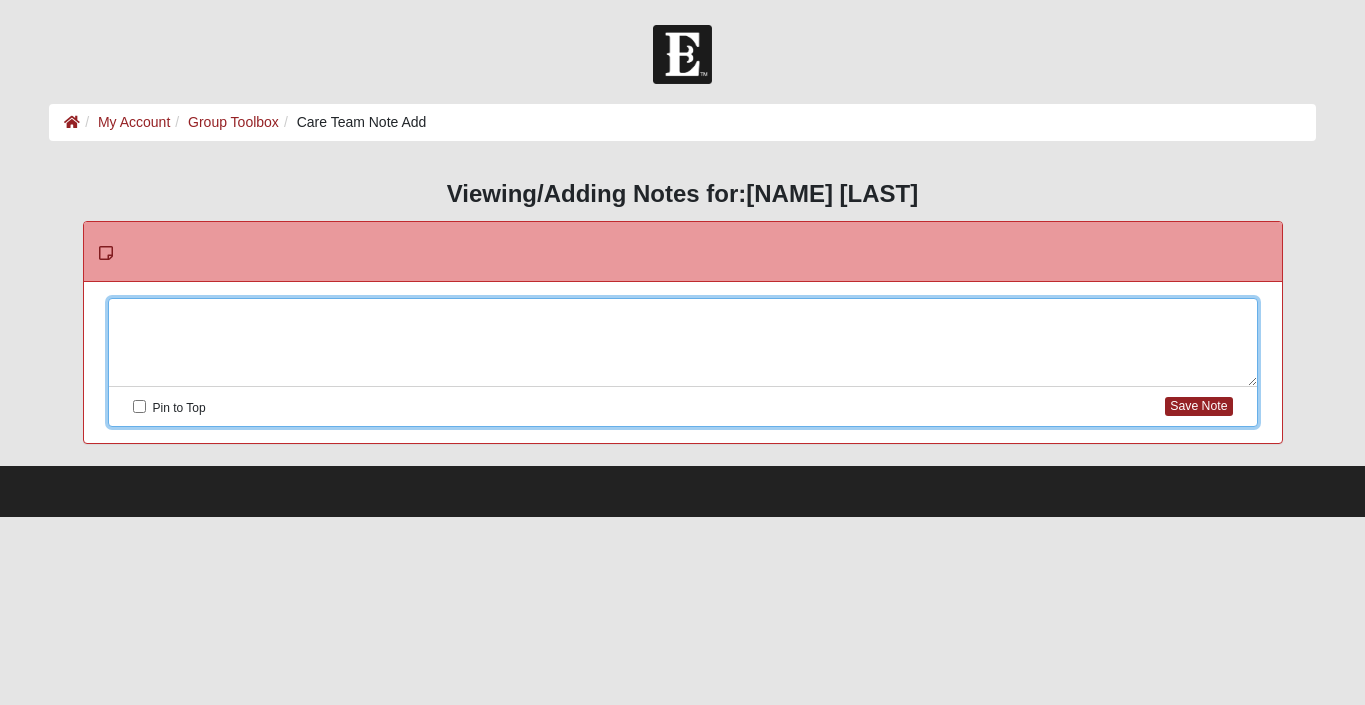type 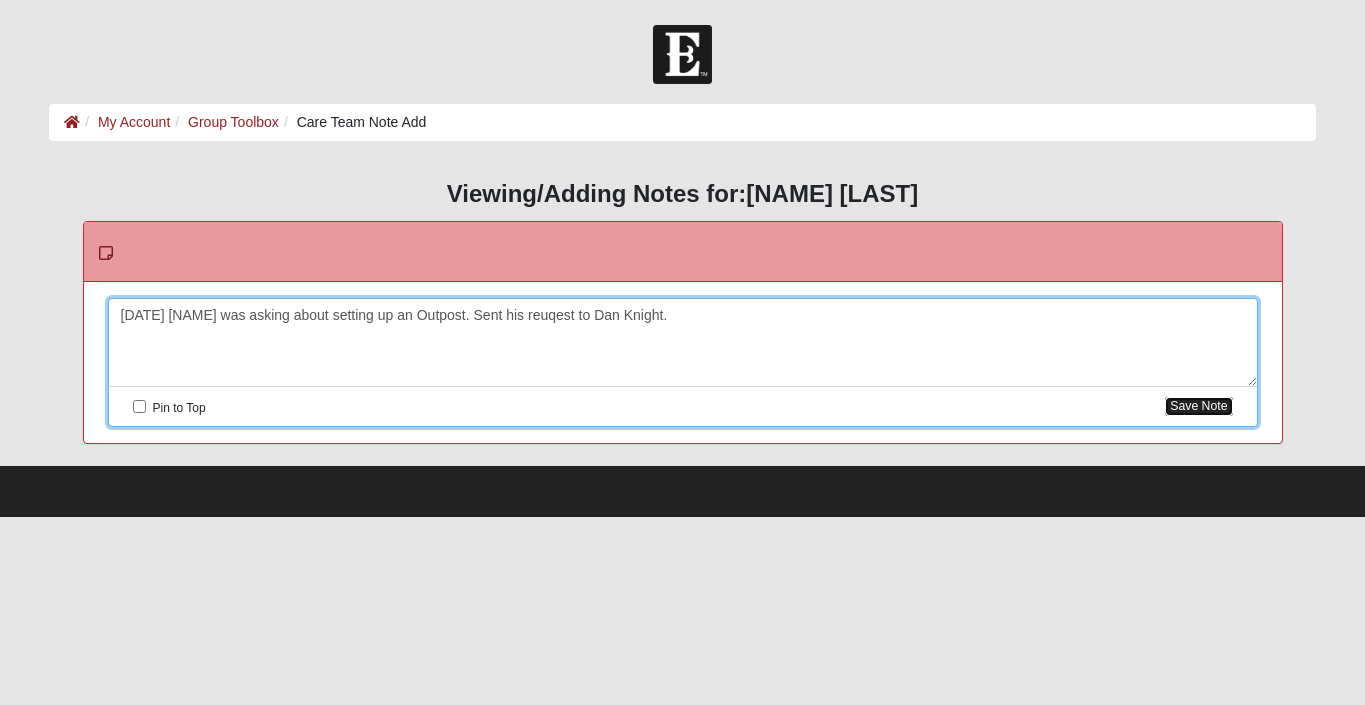 click on "Save Note" at bounding box center (1198, 406) 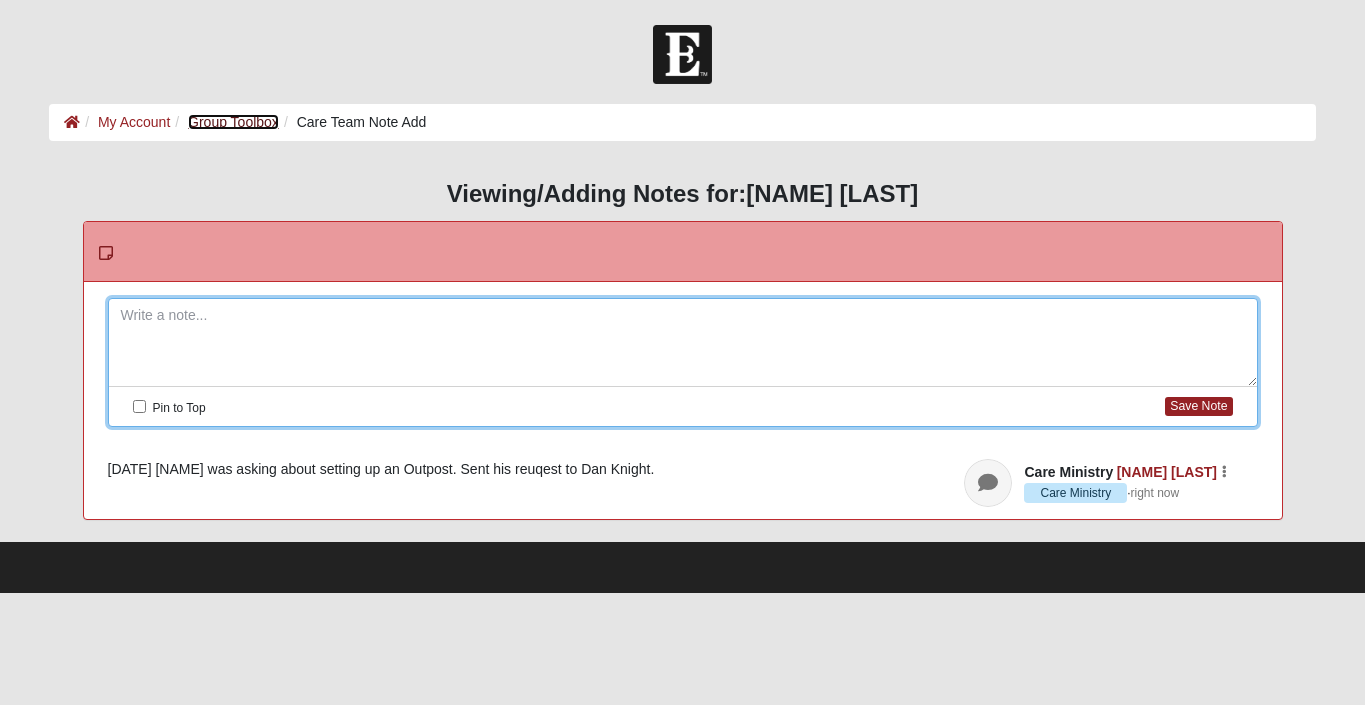 click on "Group Toolbox" at bounding box center [233, 122] 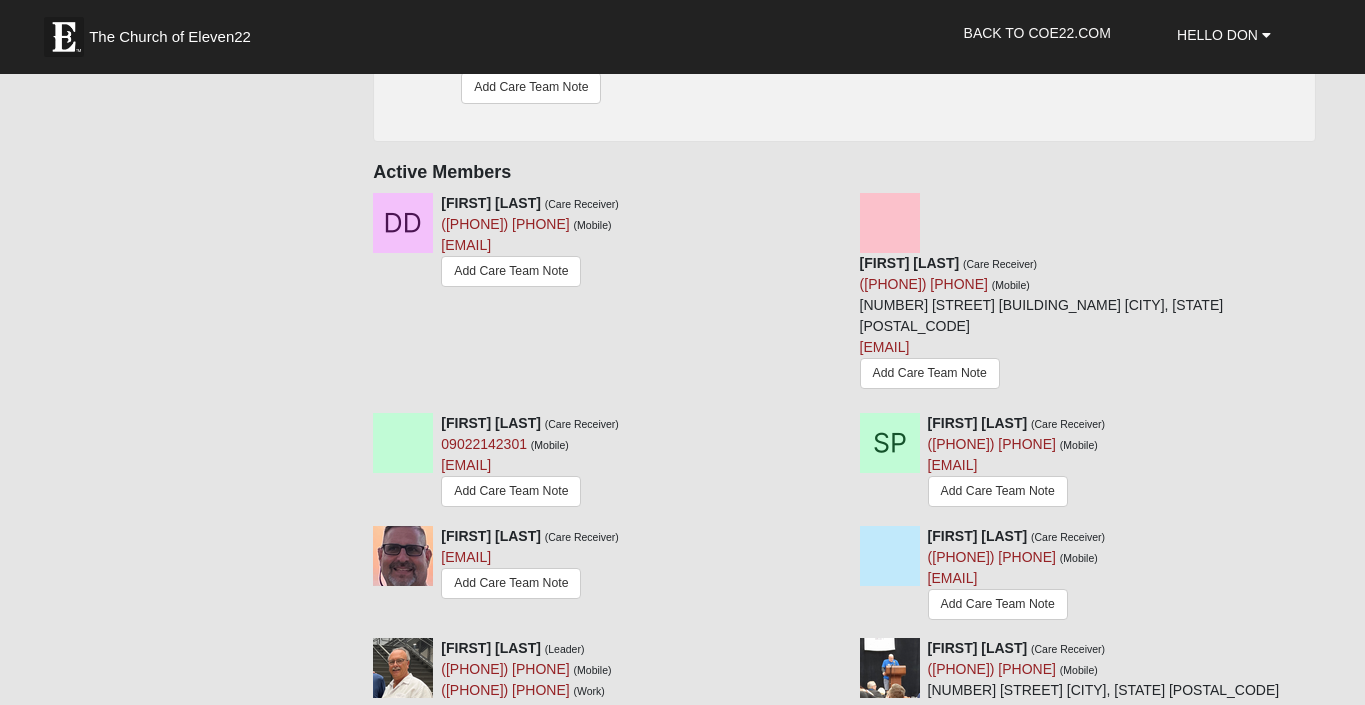 scroll, scrollTop: 1005, scrollLeft: 0, axis: vertical 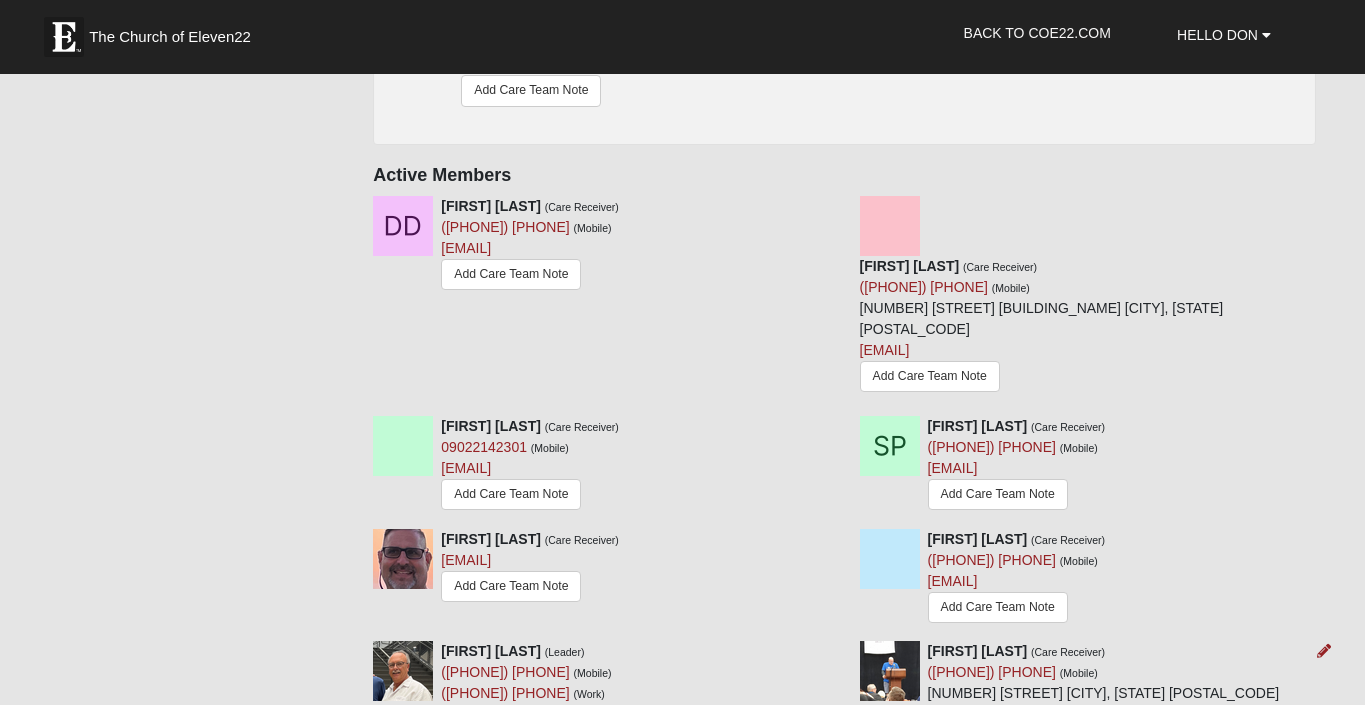 click on "Add Care Team Note" at bounding box center (998, 740) 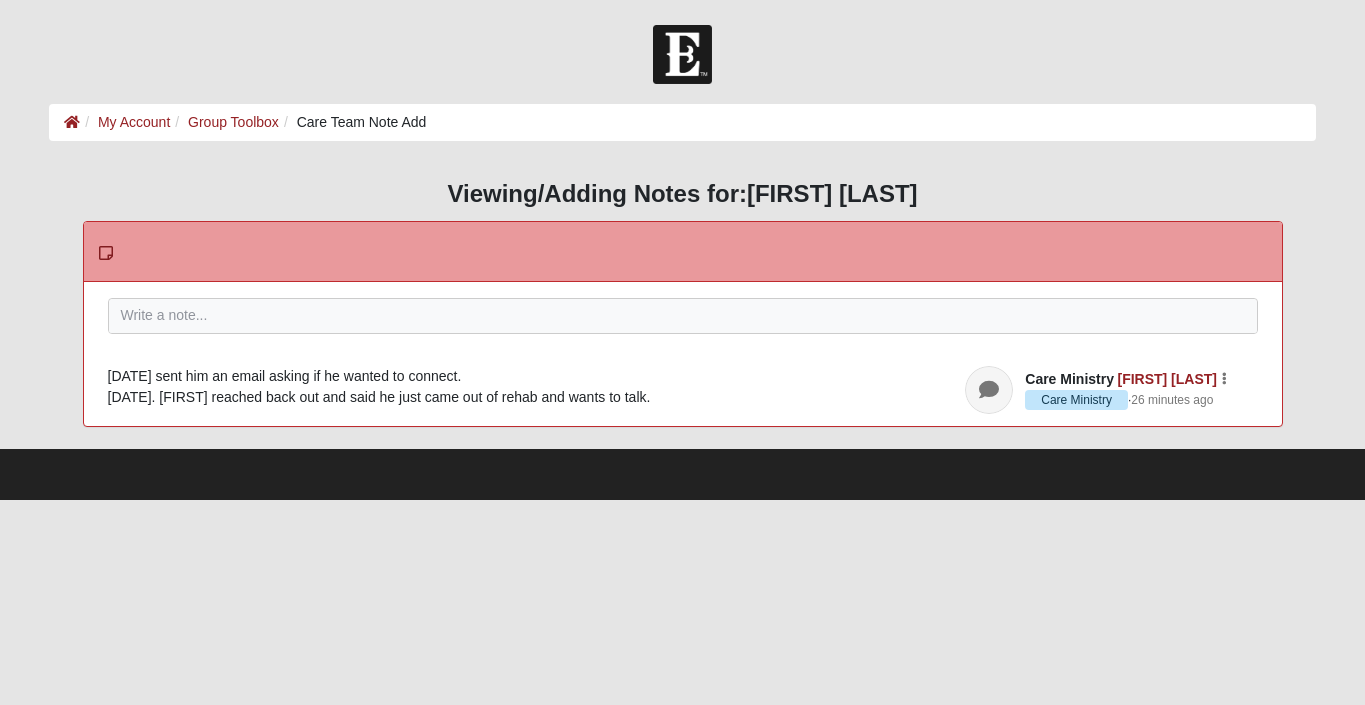 scroll, scrollTop: 0, scrollLeft: 0, axis: both 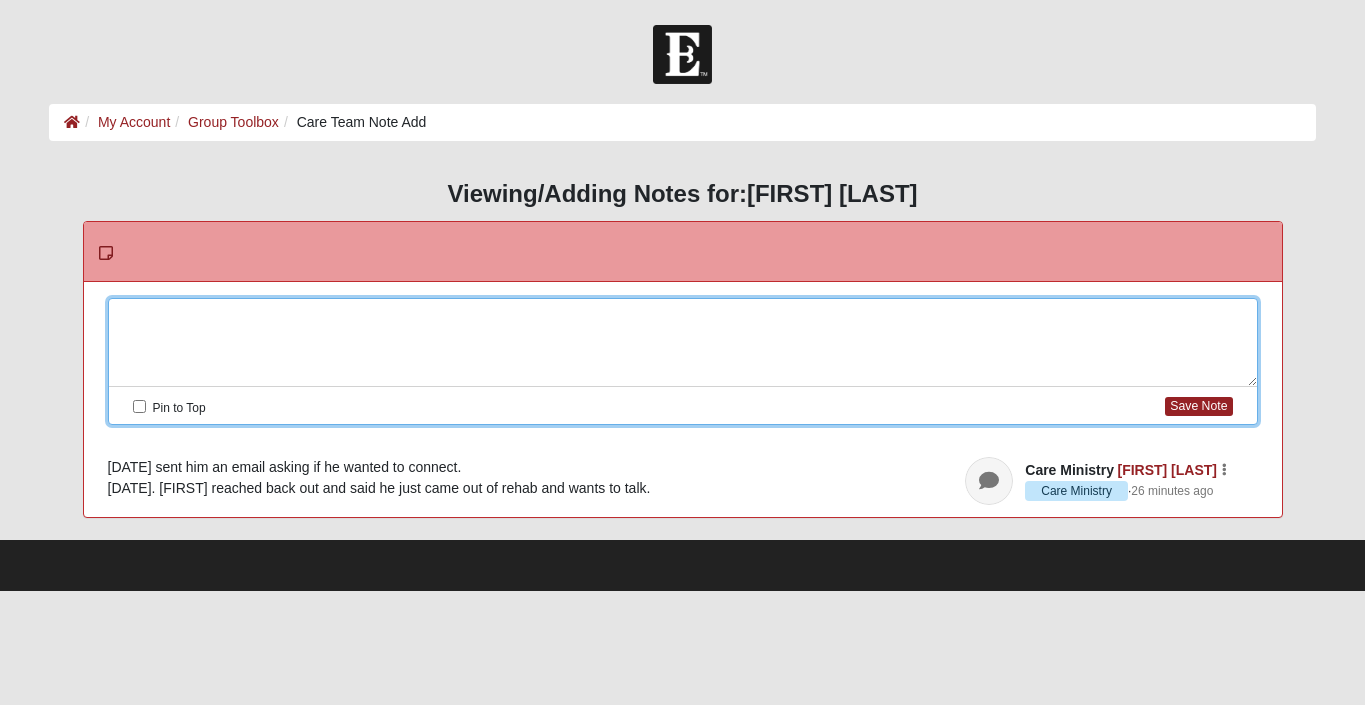 click at bounding box center (683, 343) 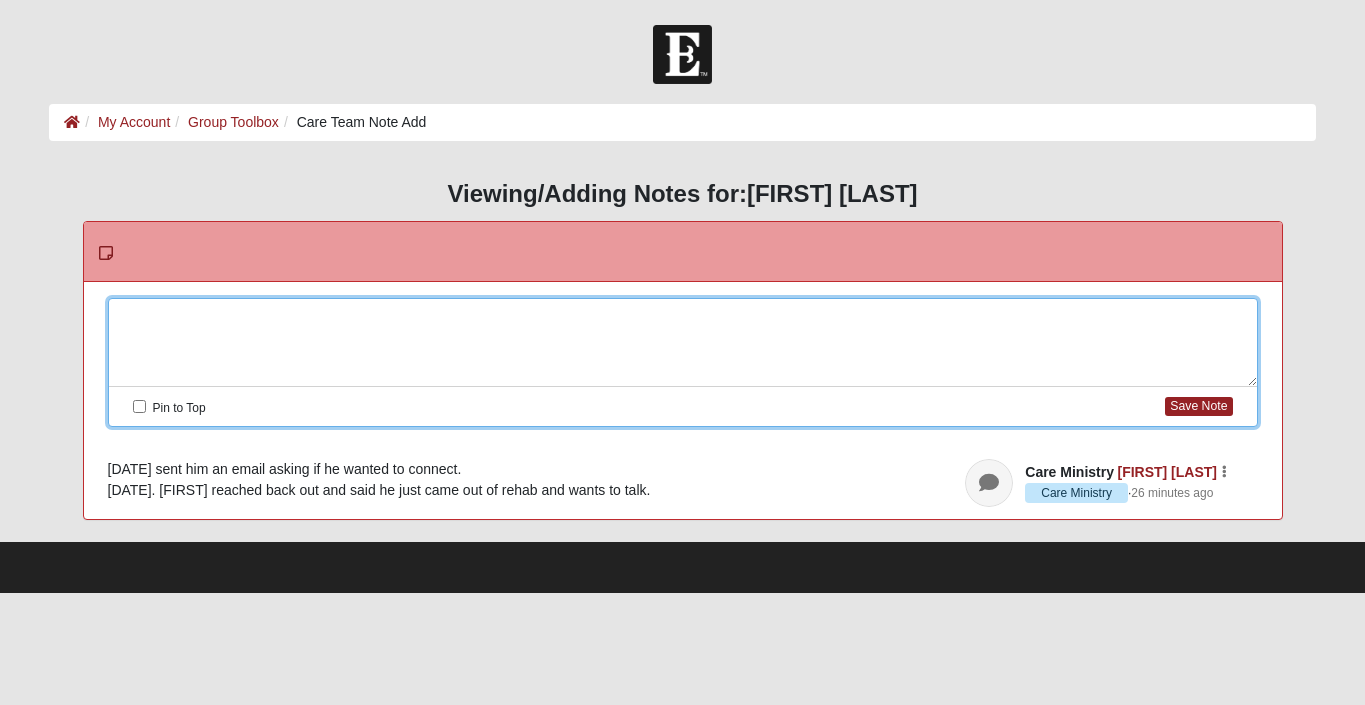 type 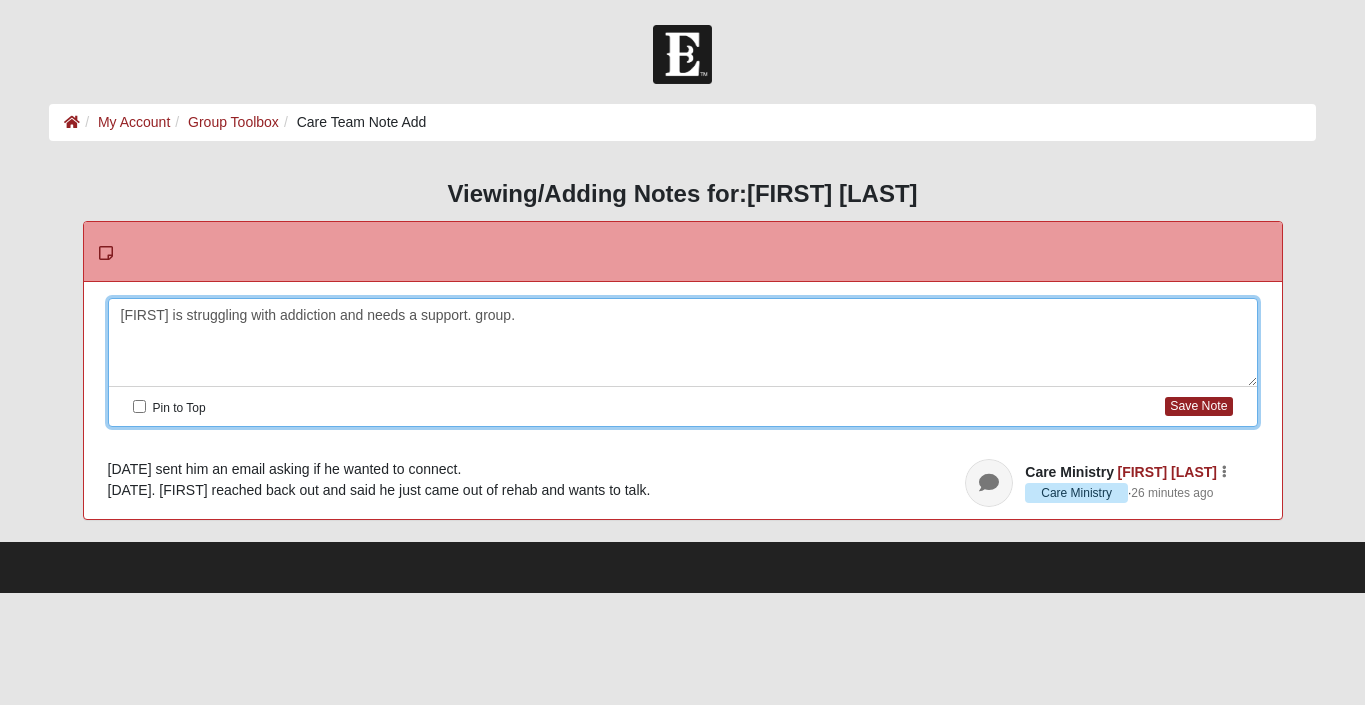 click on "Michael is struggling with addiction and needs a support. group." at bounding box center [683, 343] 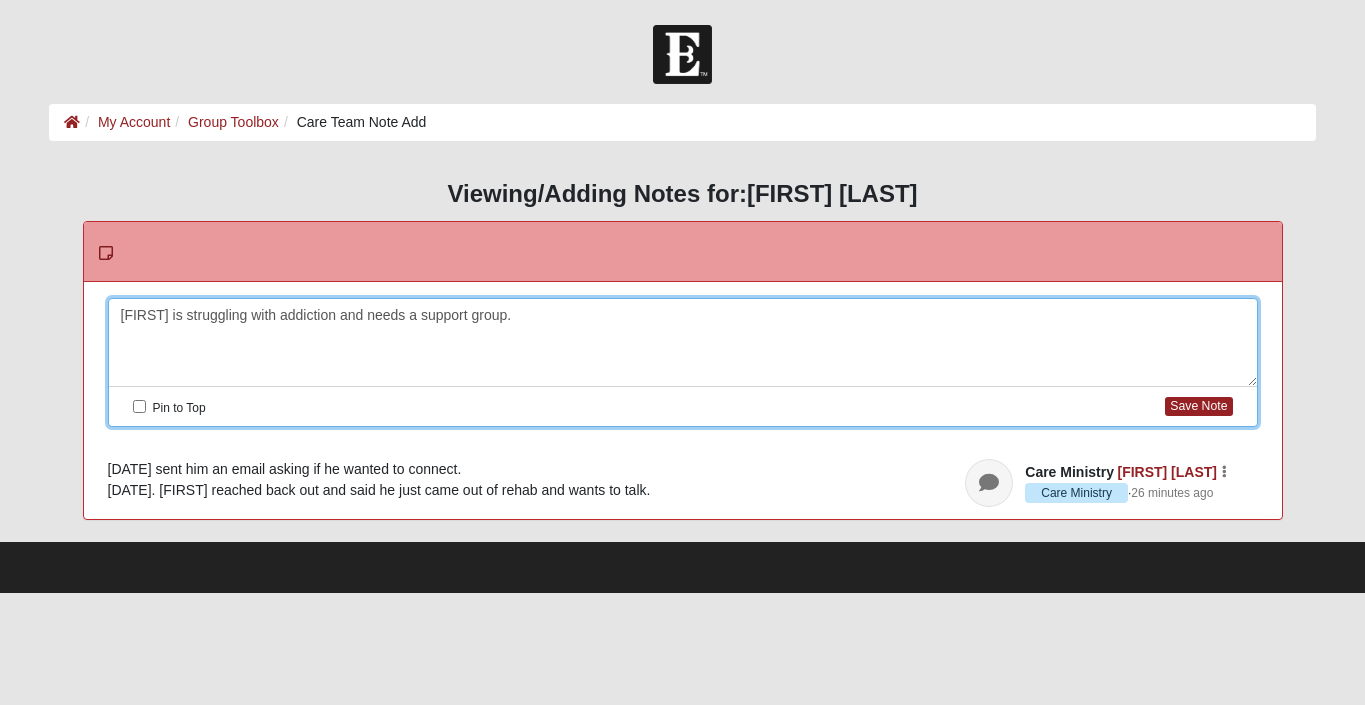 click on "Michael is struggling with addiction and needs a support group." at bounding box center (683, 343) 